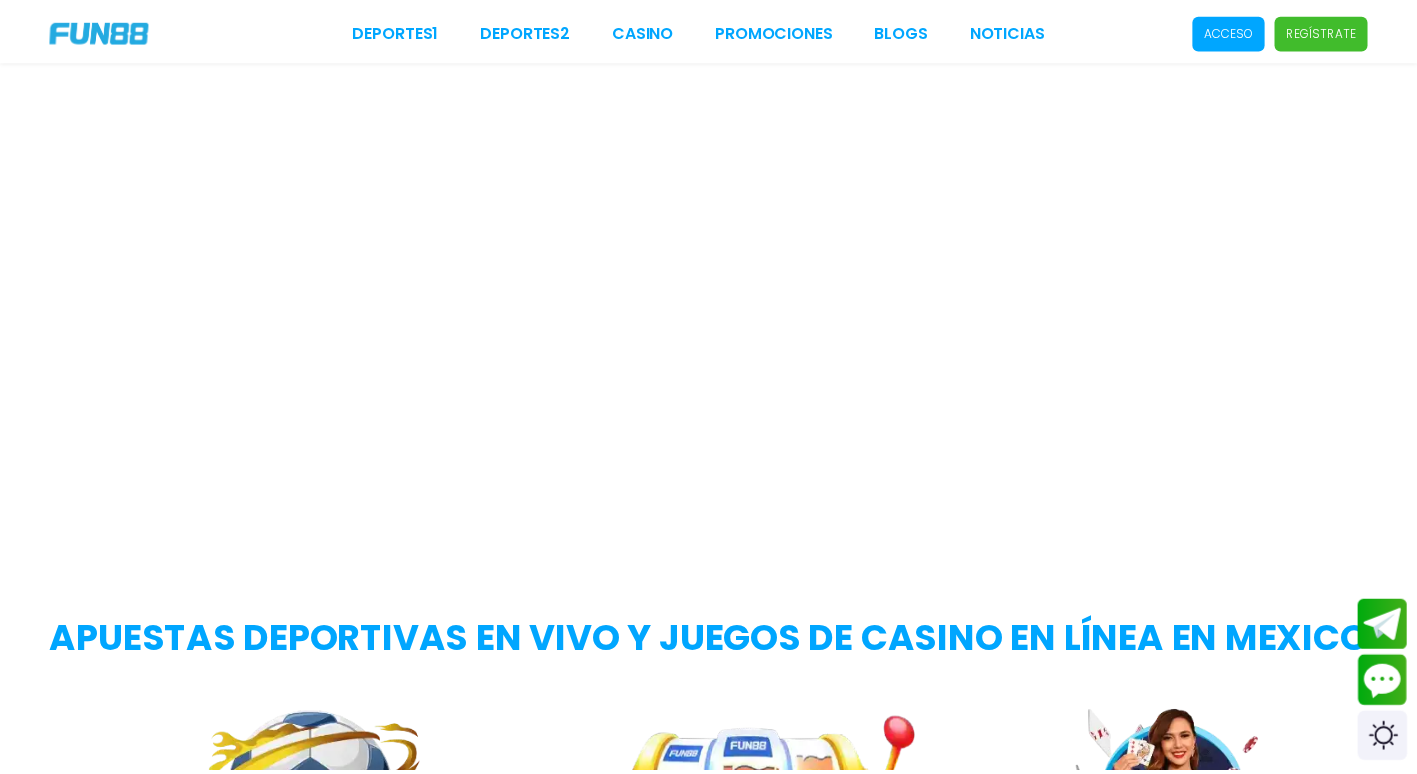 scroll, scrollTop: 0, scrollLeft: 0, axis: both 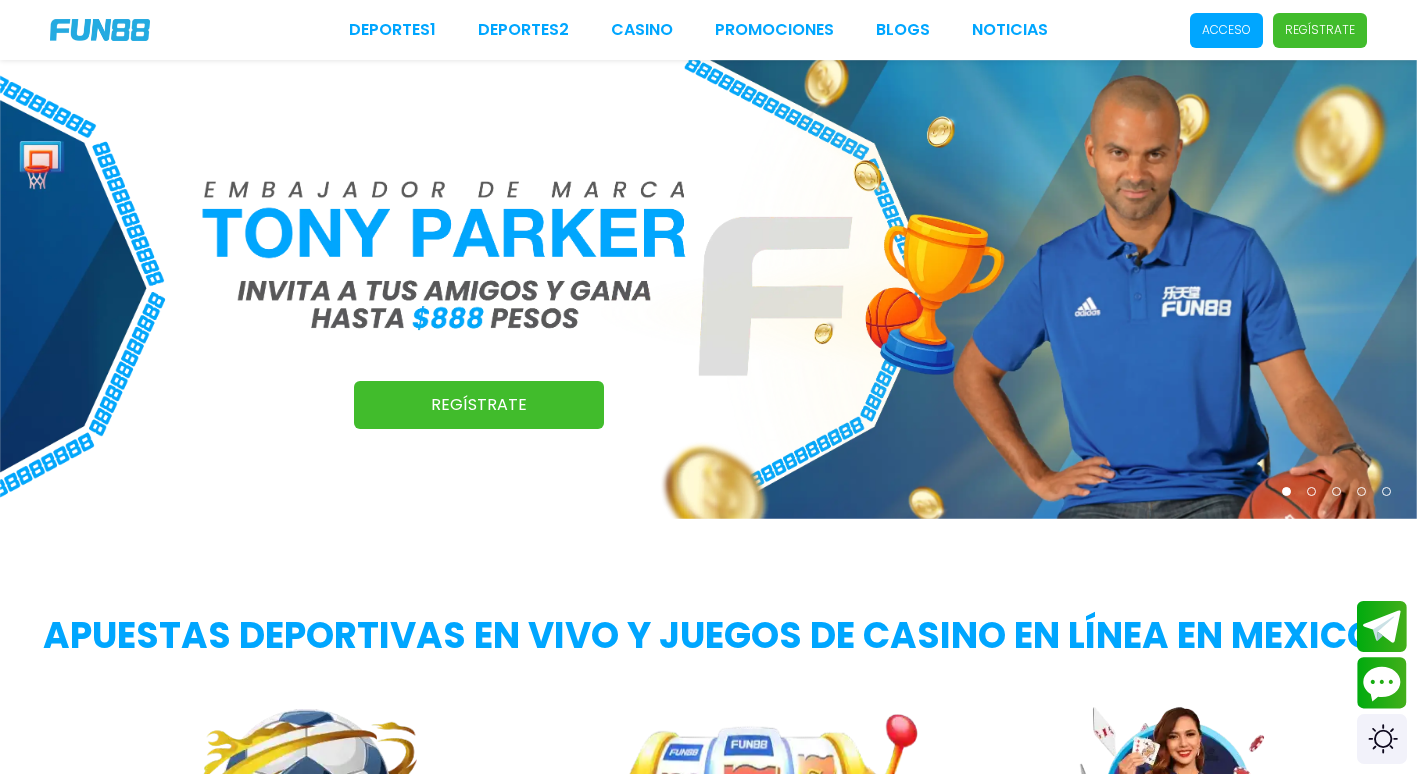 click on "Acceso" at bounding box center (1226, 30) 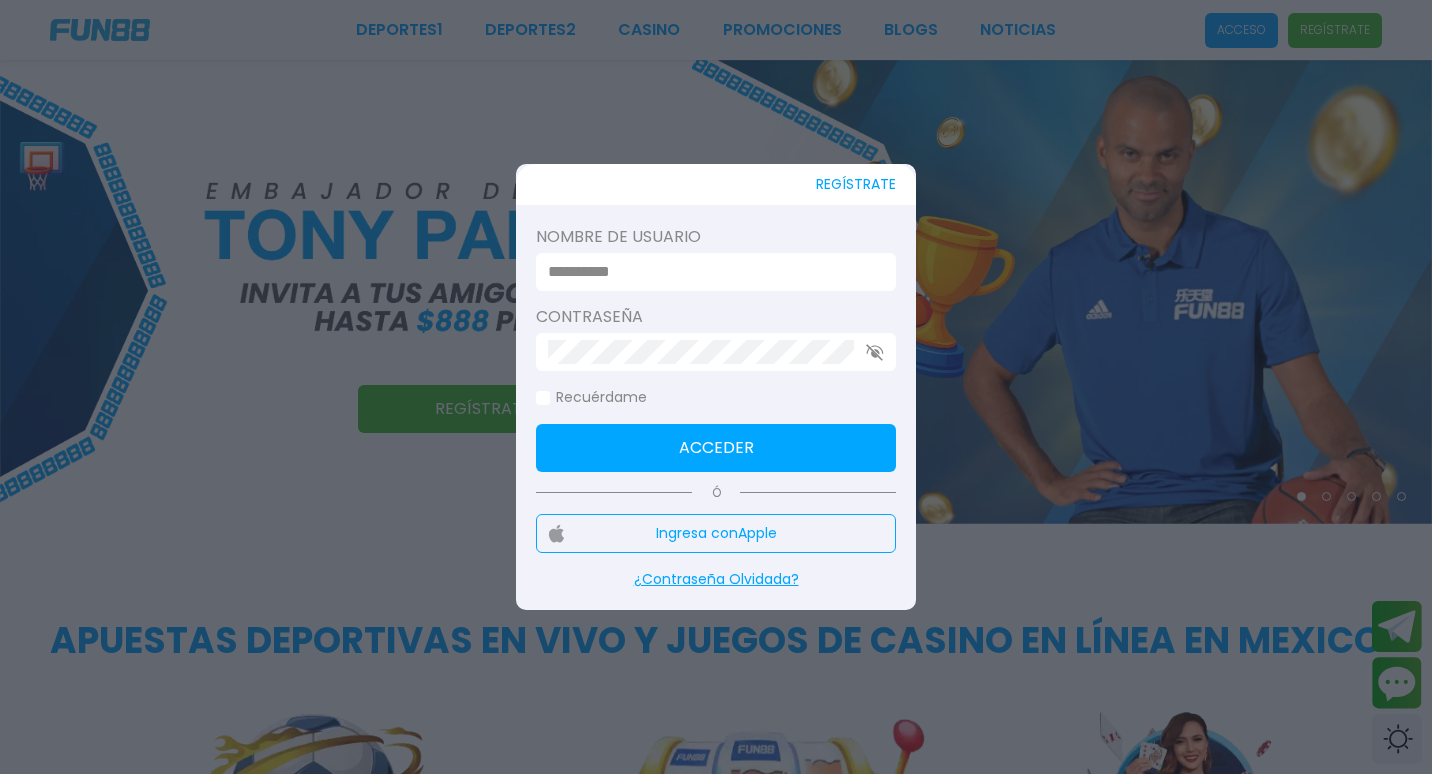 click at bounding box center [710, 272] 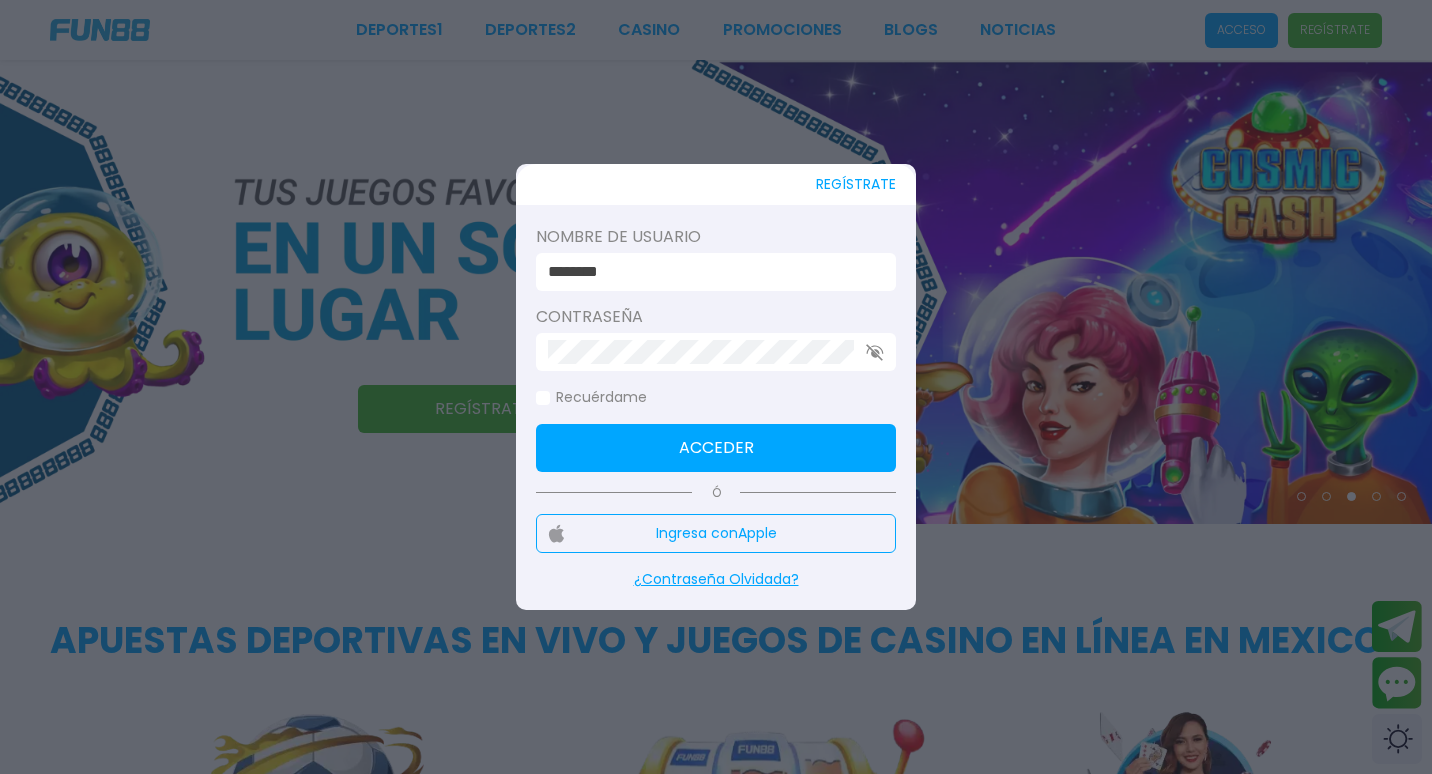 type on "********" 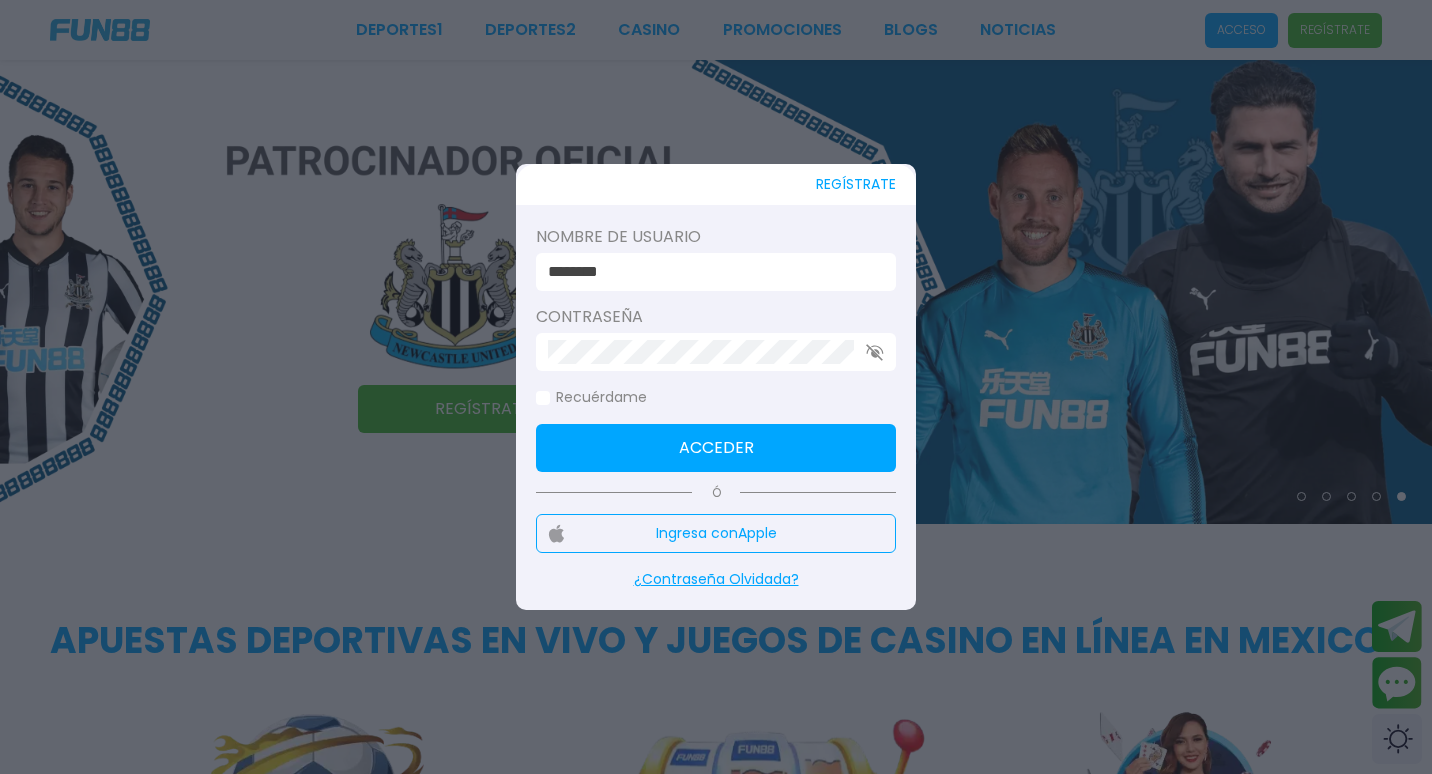 click on "Acceder" at bounding box center (716, 448) 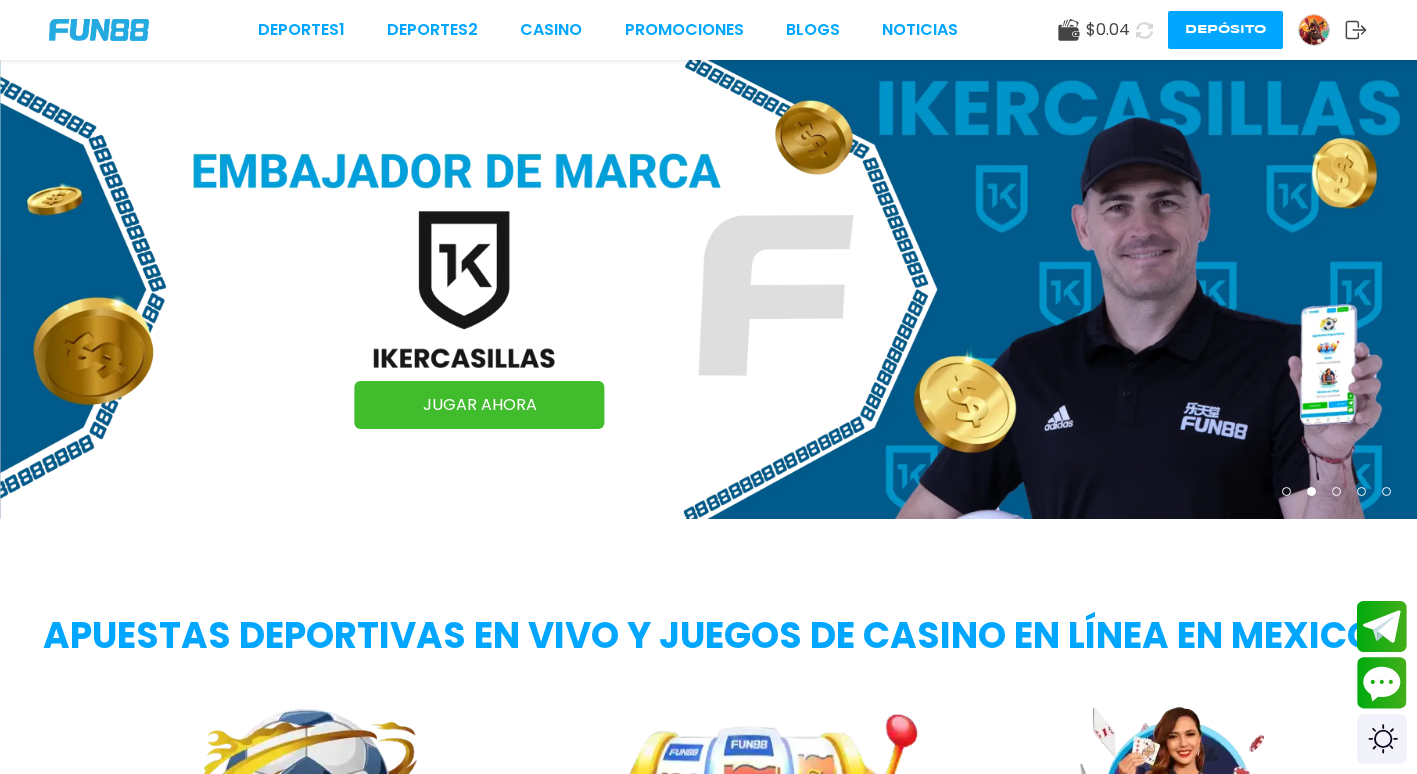 click at bounding box center (1144, 30) 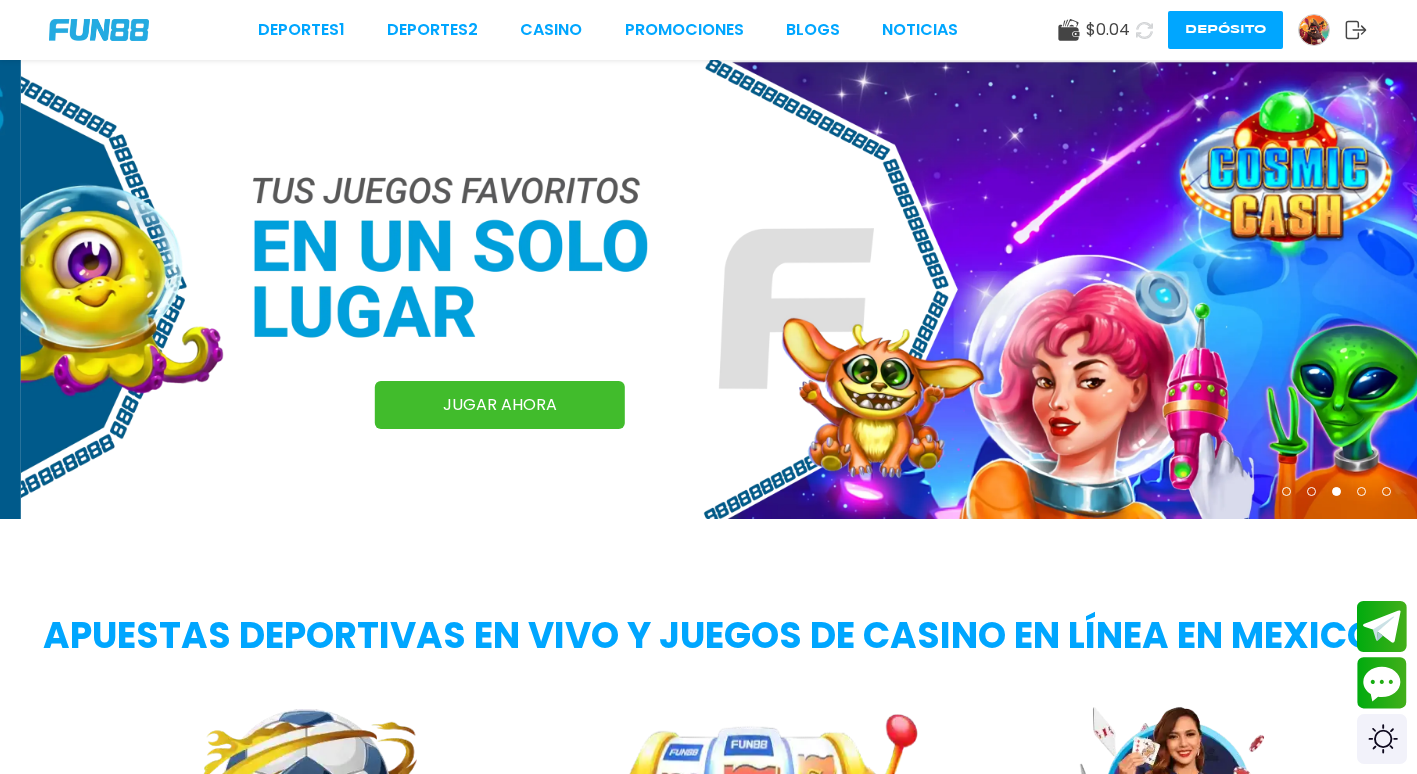 click at bounding box center (1314, 30) 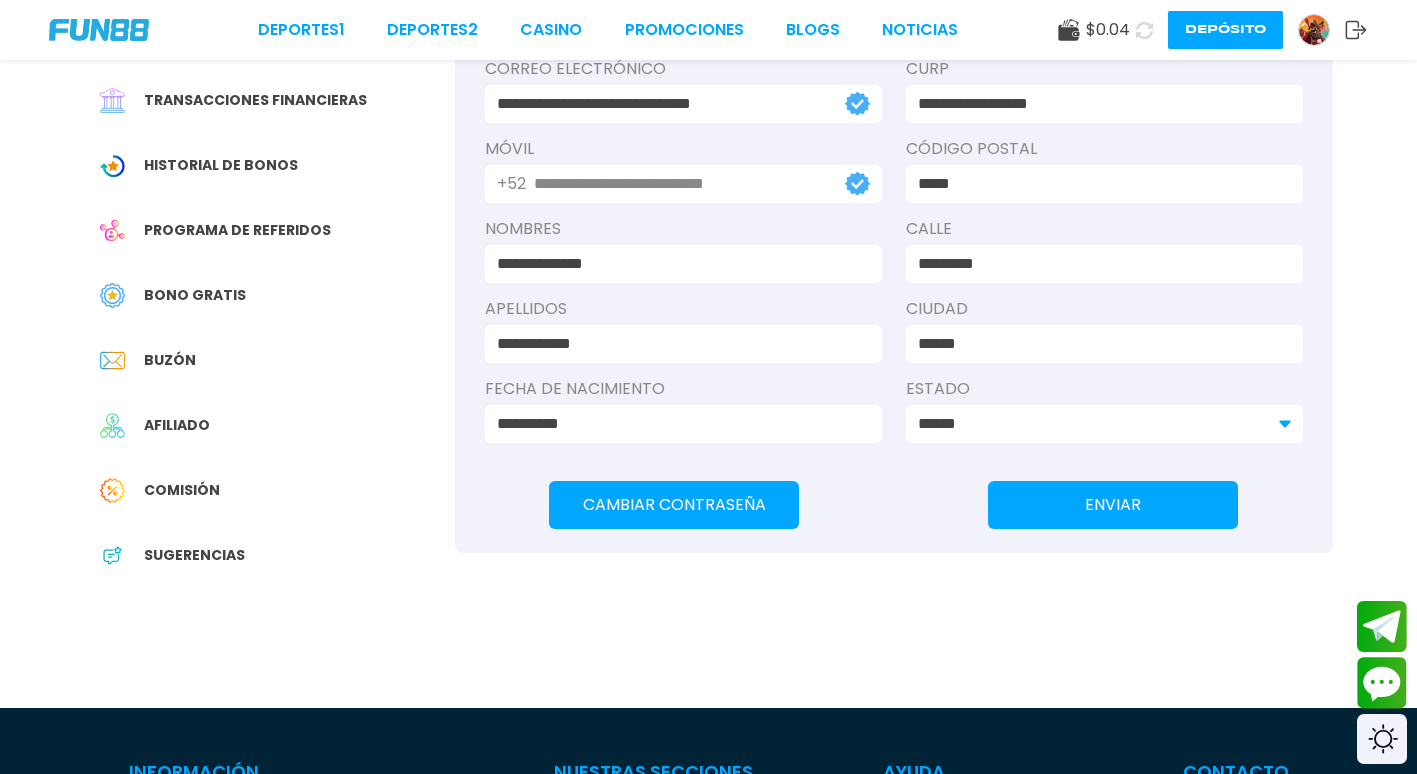 scroll, scrollTop: 300, scrollLeft: 0, axis: vertical 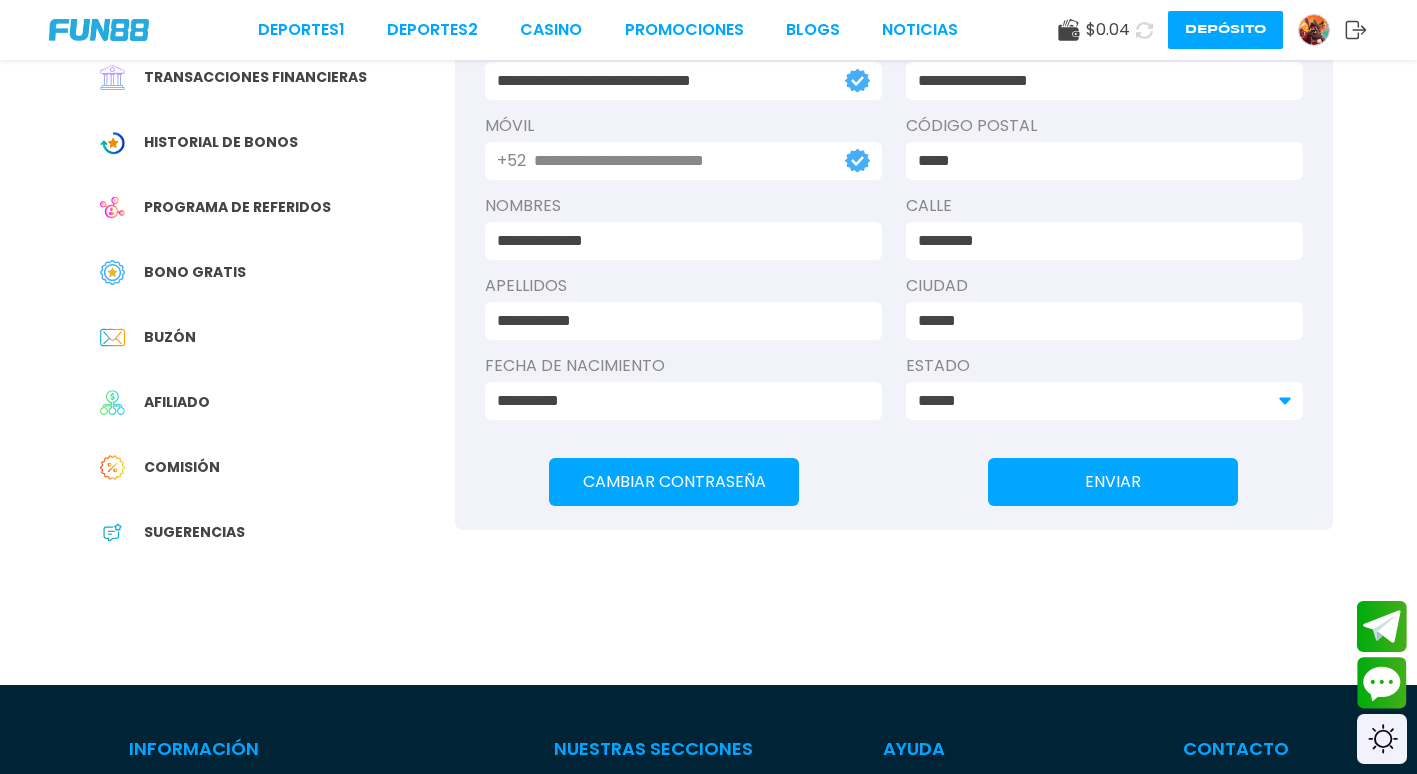 click on "Afiliado" at bounding box center (177, 402) 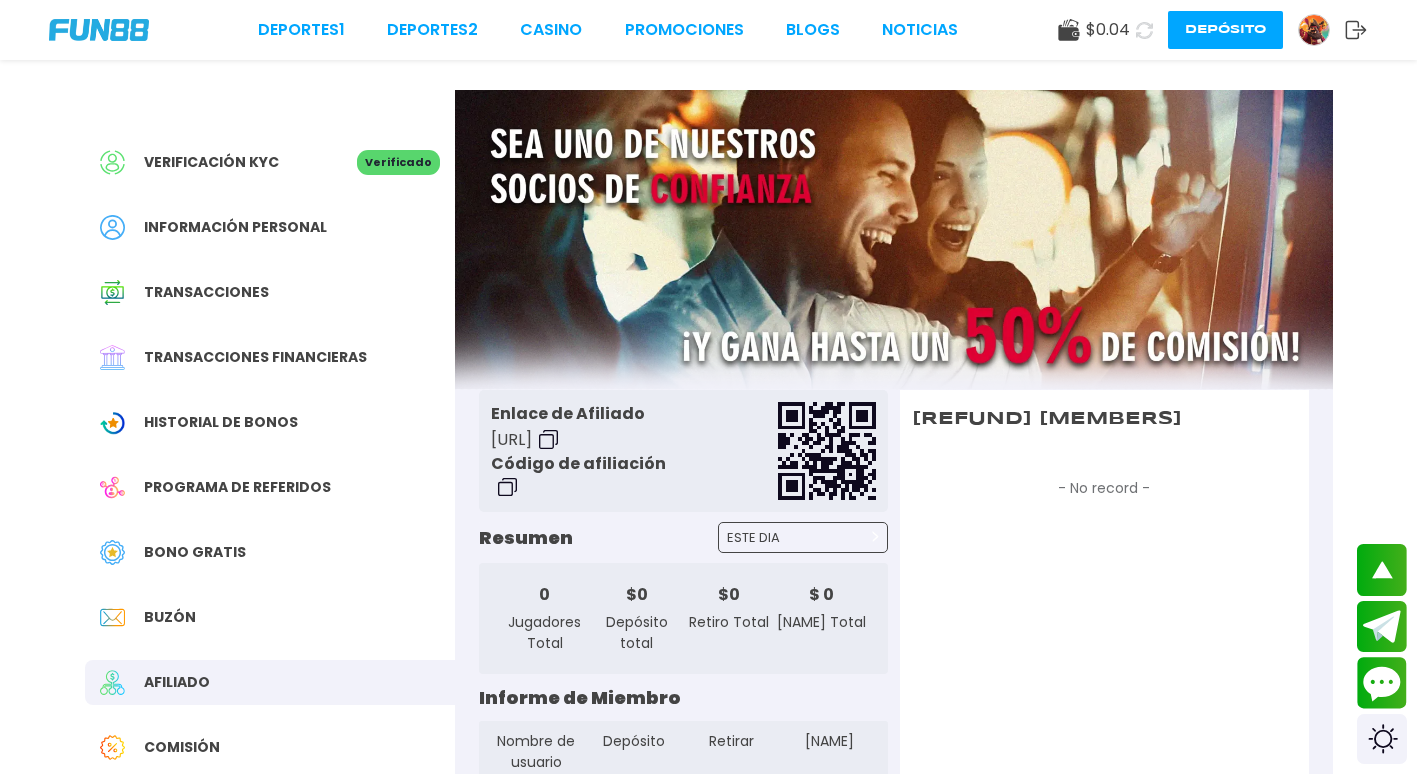scroll, scrollTop: 0, scrollLeft: 0, axis: both 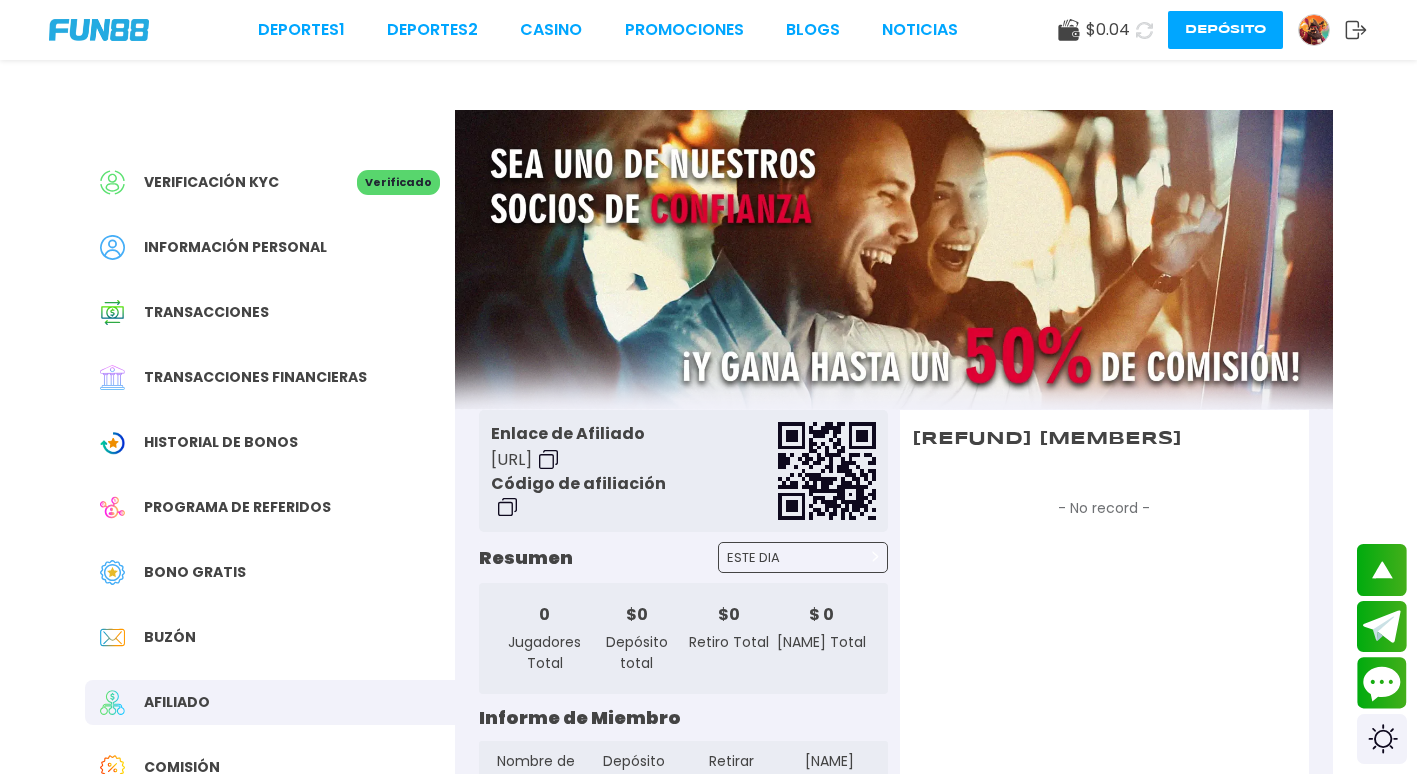 click on "Historial de Bonos" at bounding box center [221, 442] 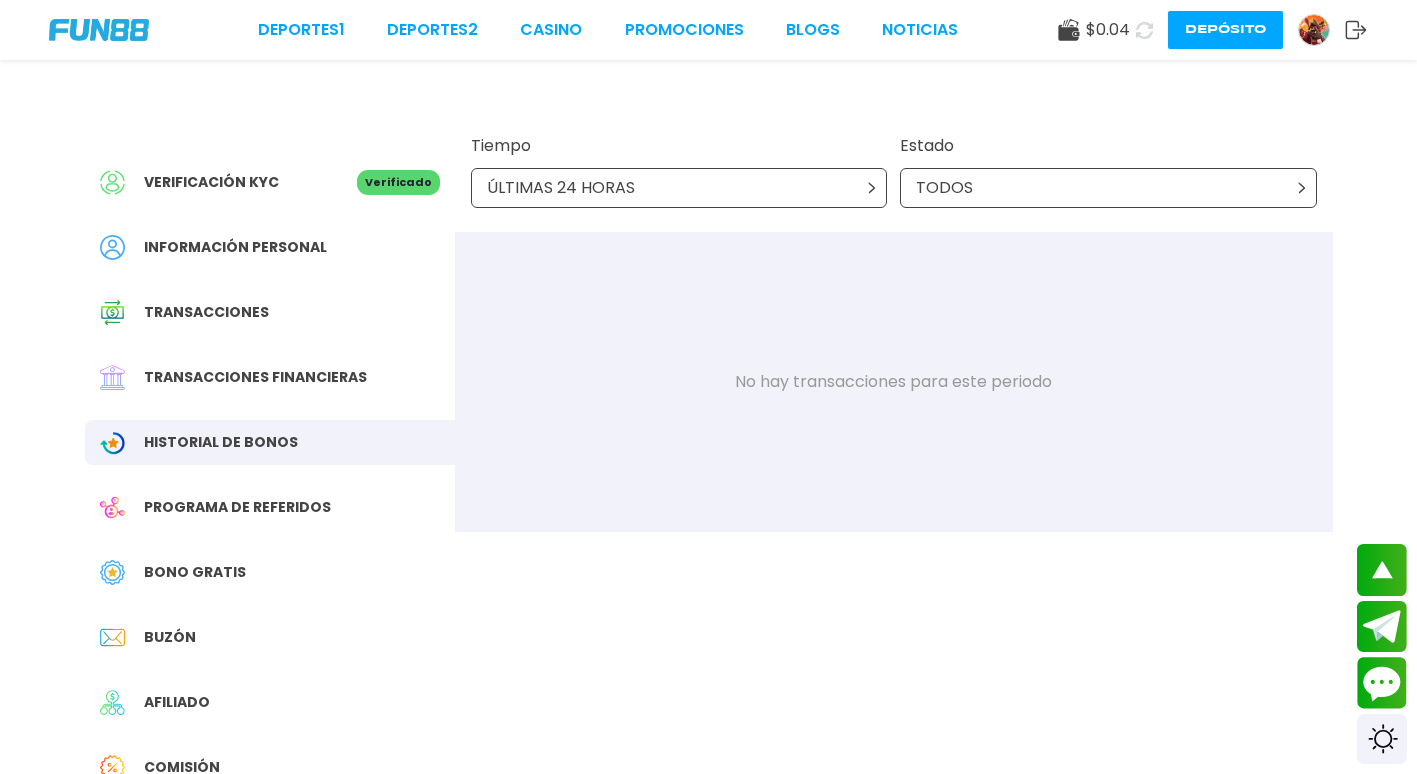 click on "Bono Gratis" at bounding box center (195, 572) 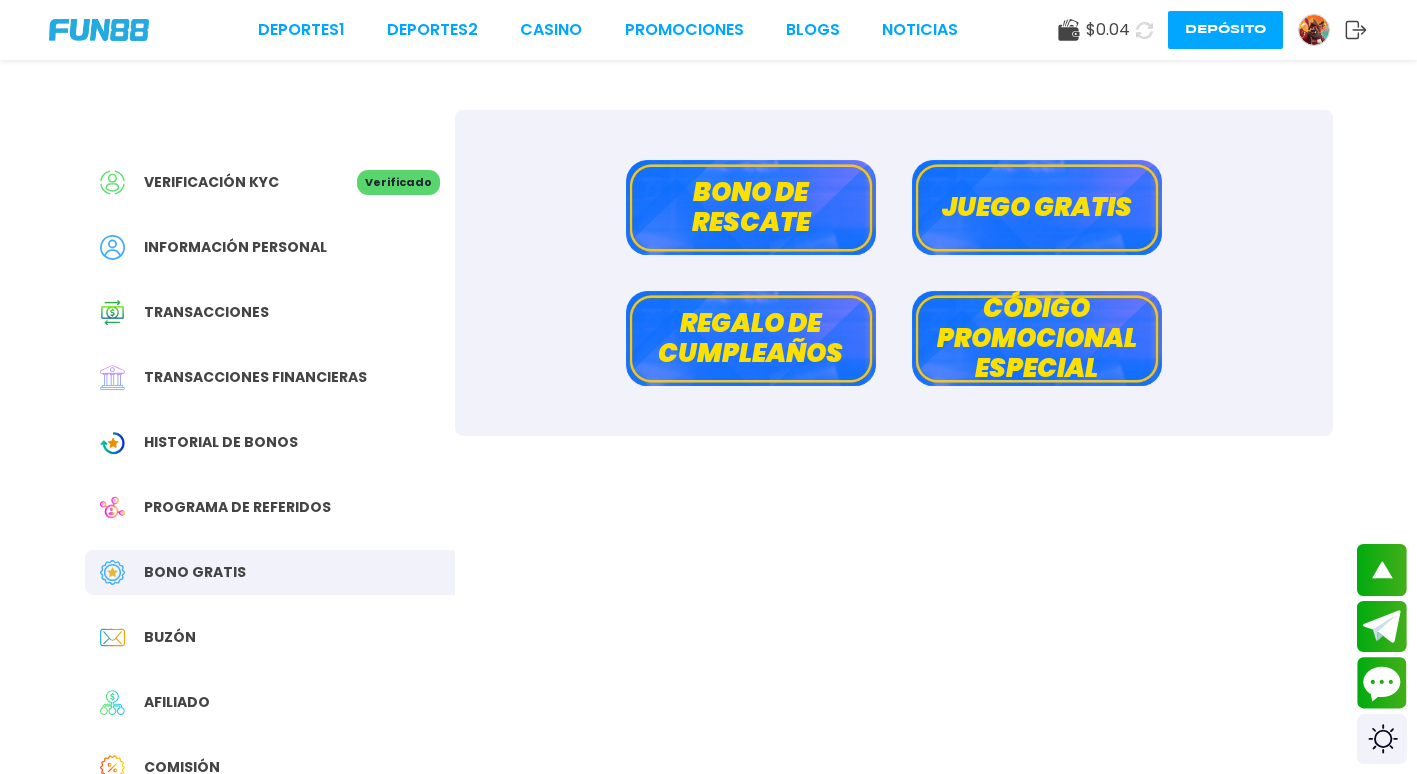 click on "Juego gratis" at bounding box center (1037, 207) 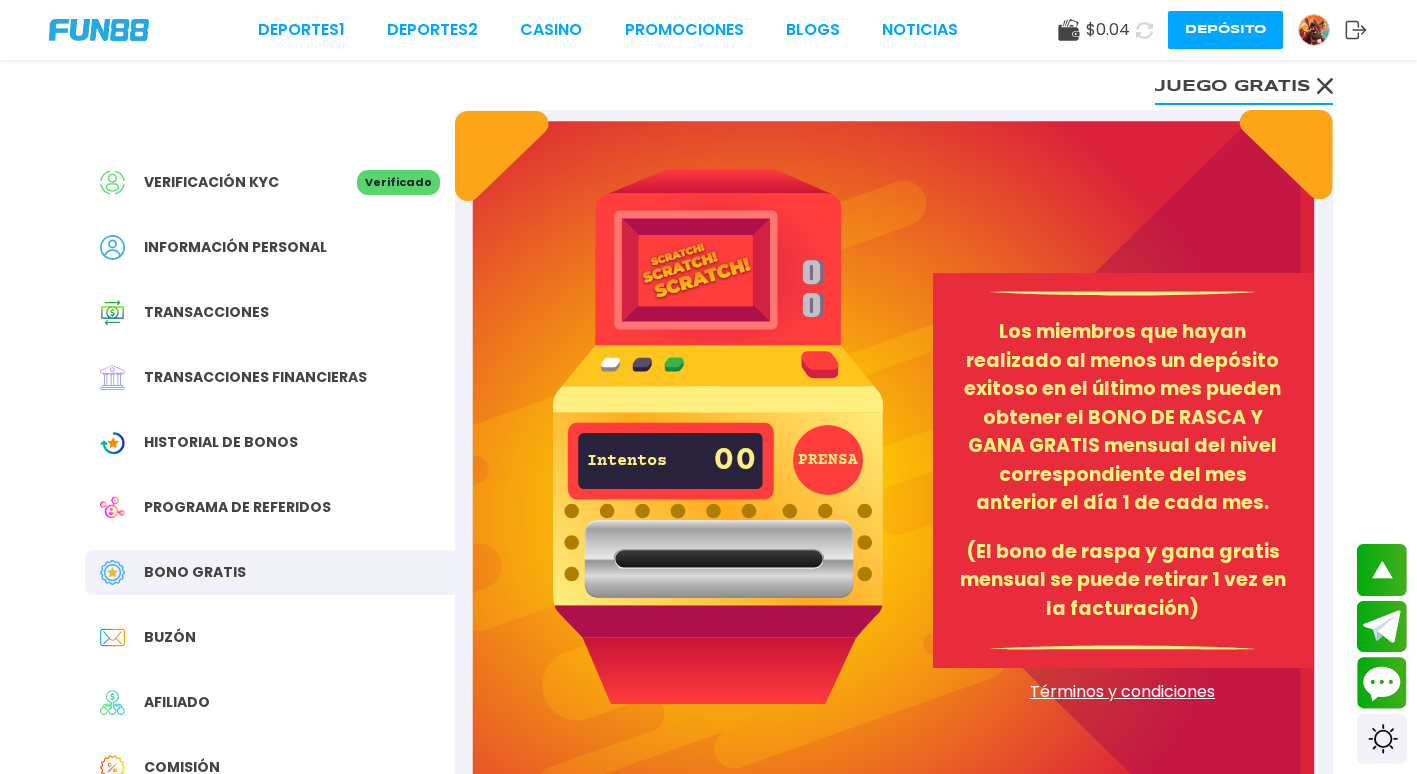 click on "PRENSA" at bounding box center [828, 460] 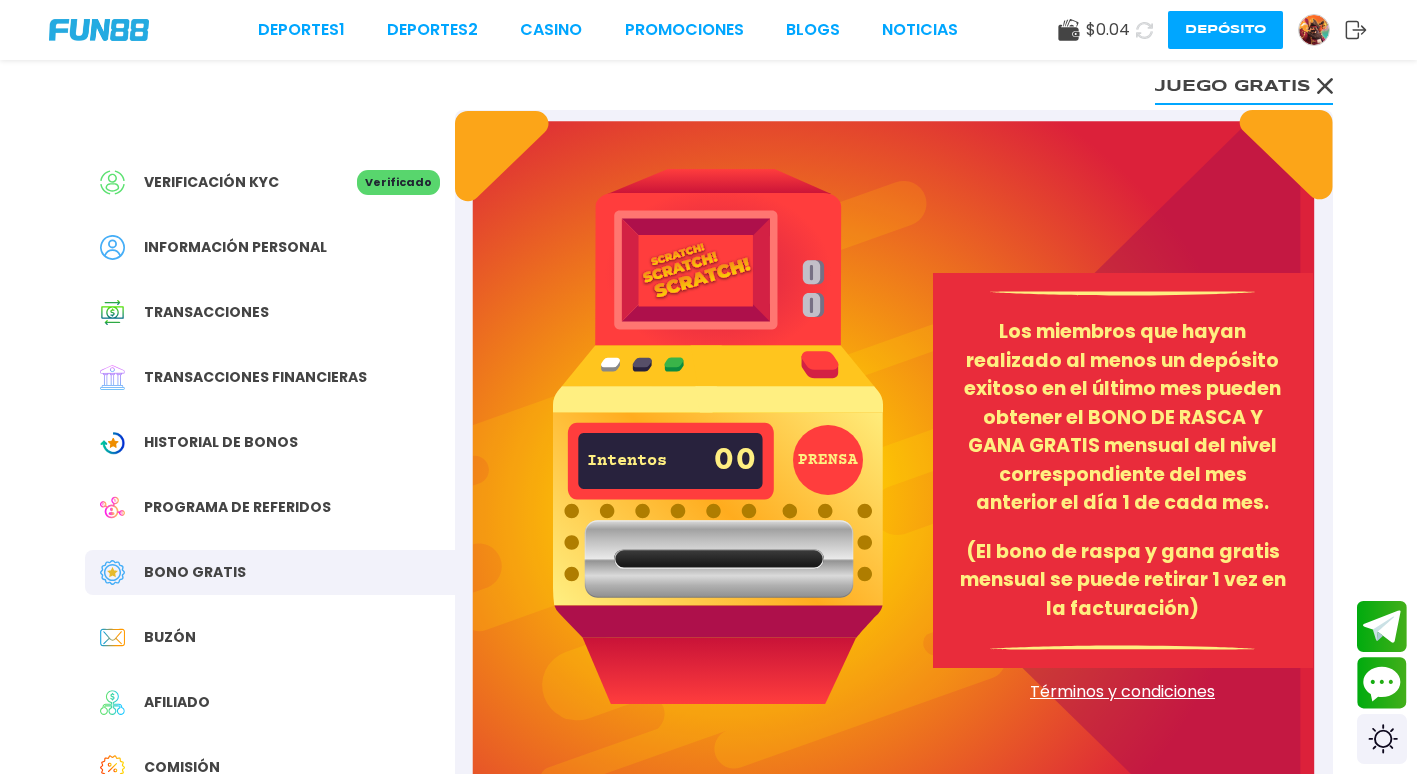 scroll, scrollTop: 100, scrollLeft: 0, axis: vertical 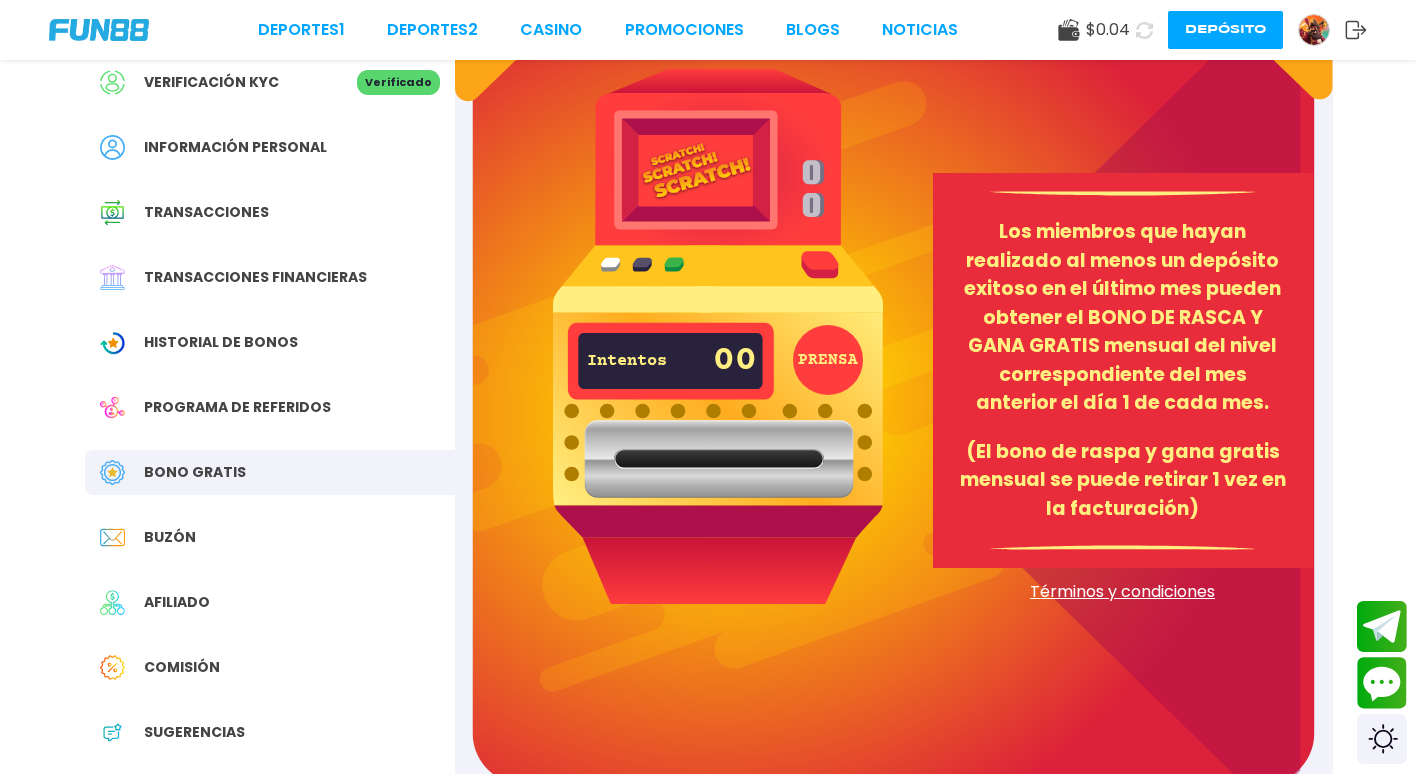 click on "Bono Gratis" at bounding box center [270, 472] 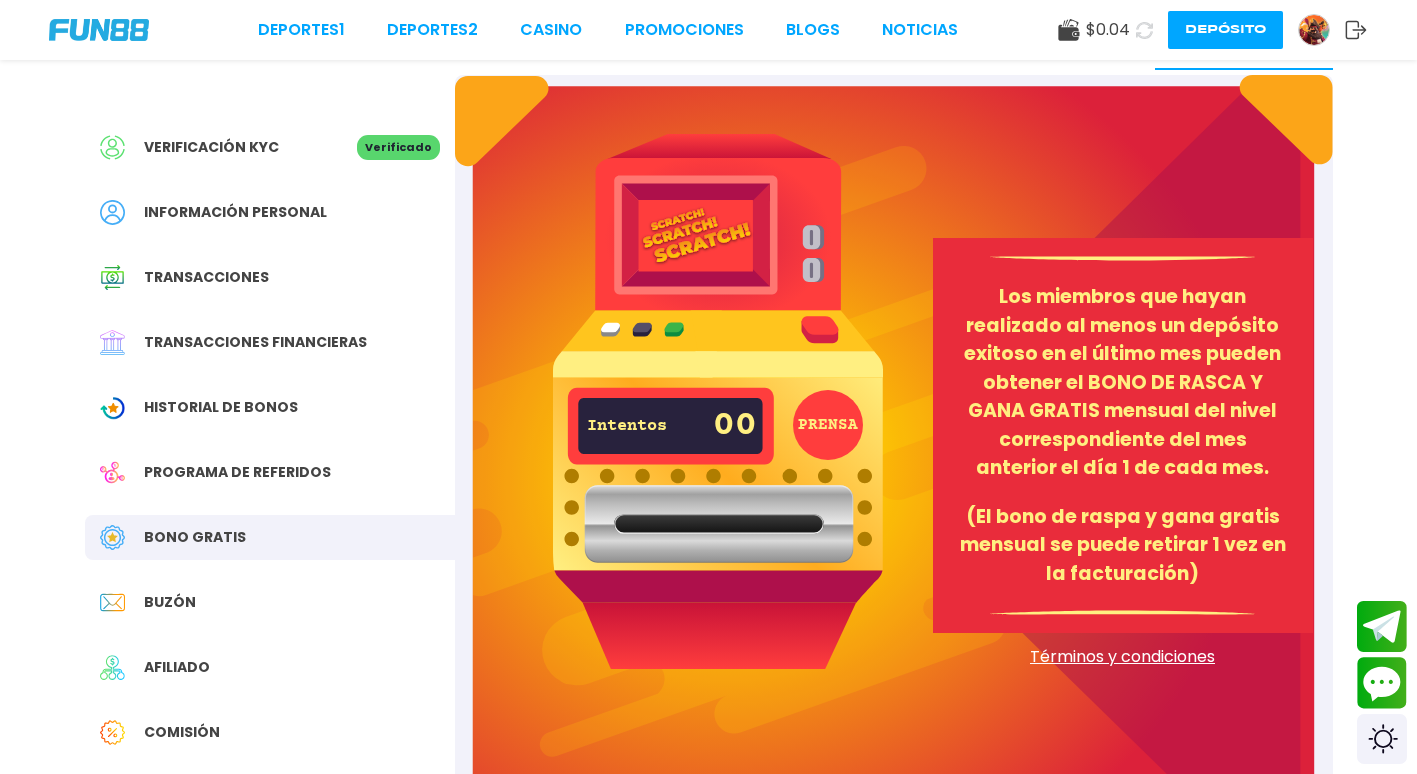 scroll, scrollTop: 0, scrollLeft: 0, axis: both 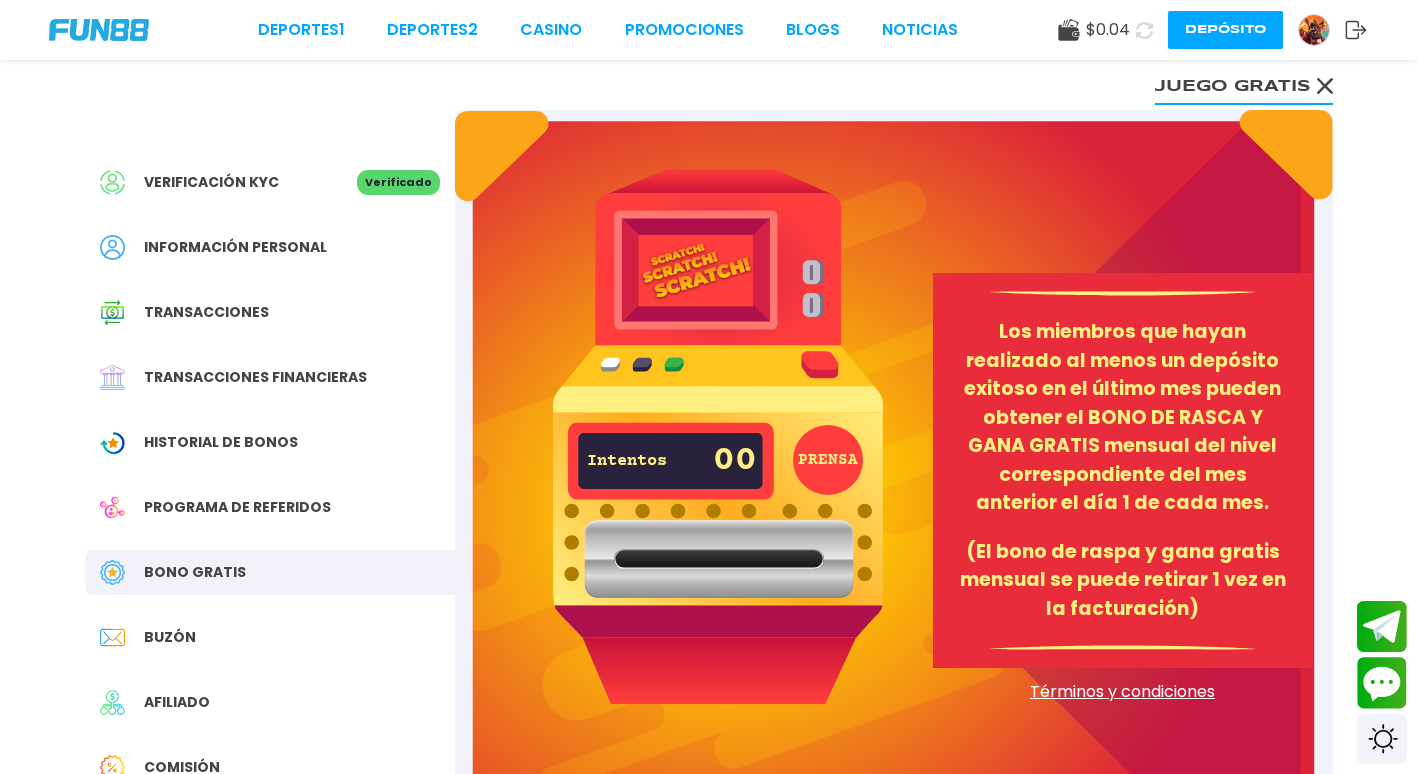 click on "Historial de Bonos" at bounding box center [221, 442] 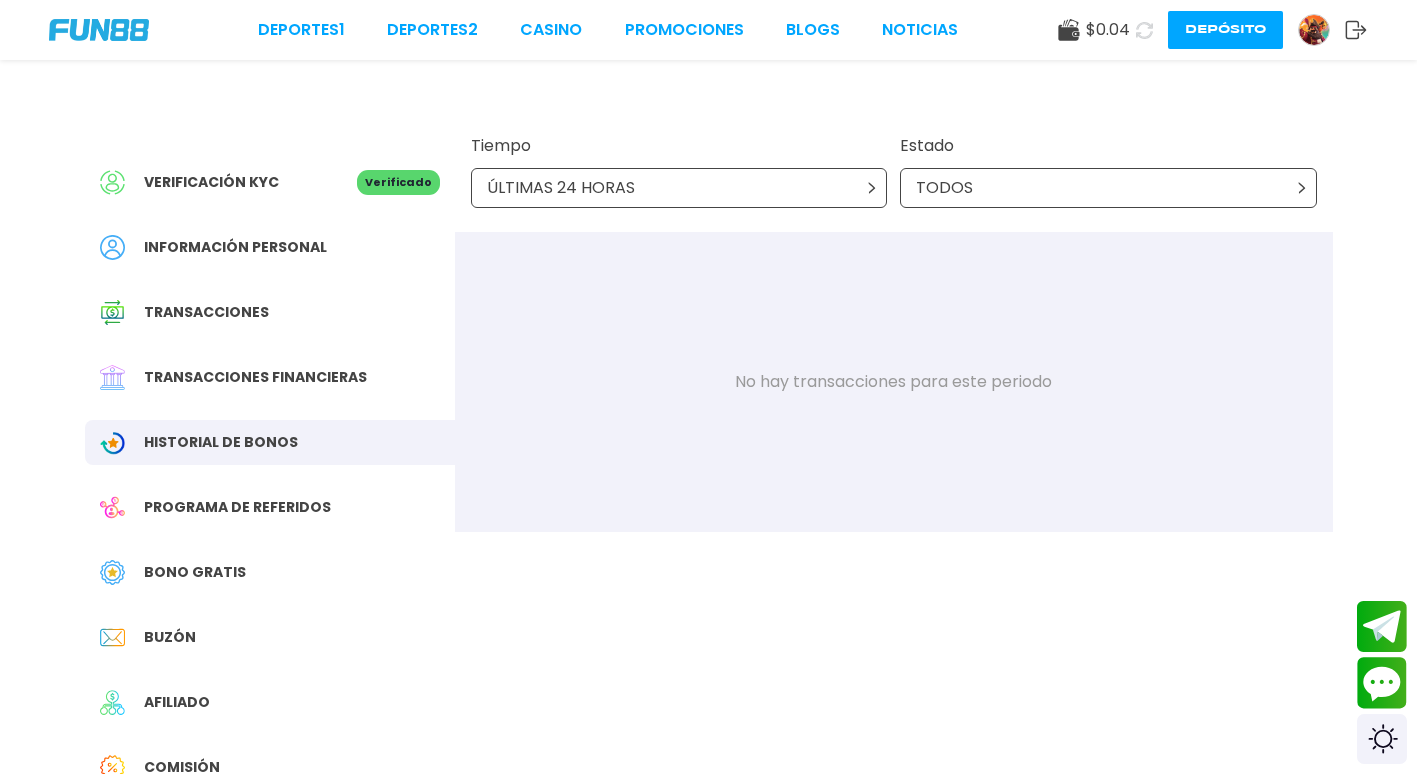 click on "Bono Gratis" at bounding box center (270, 572) 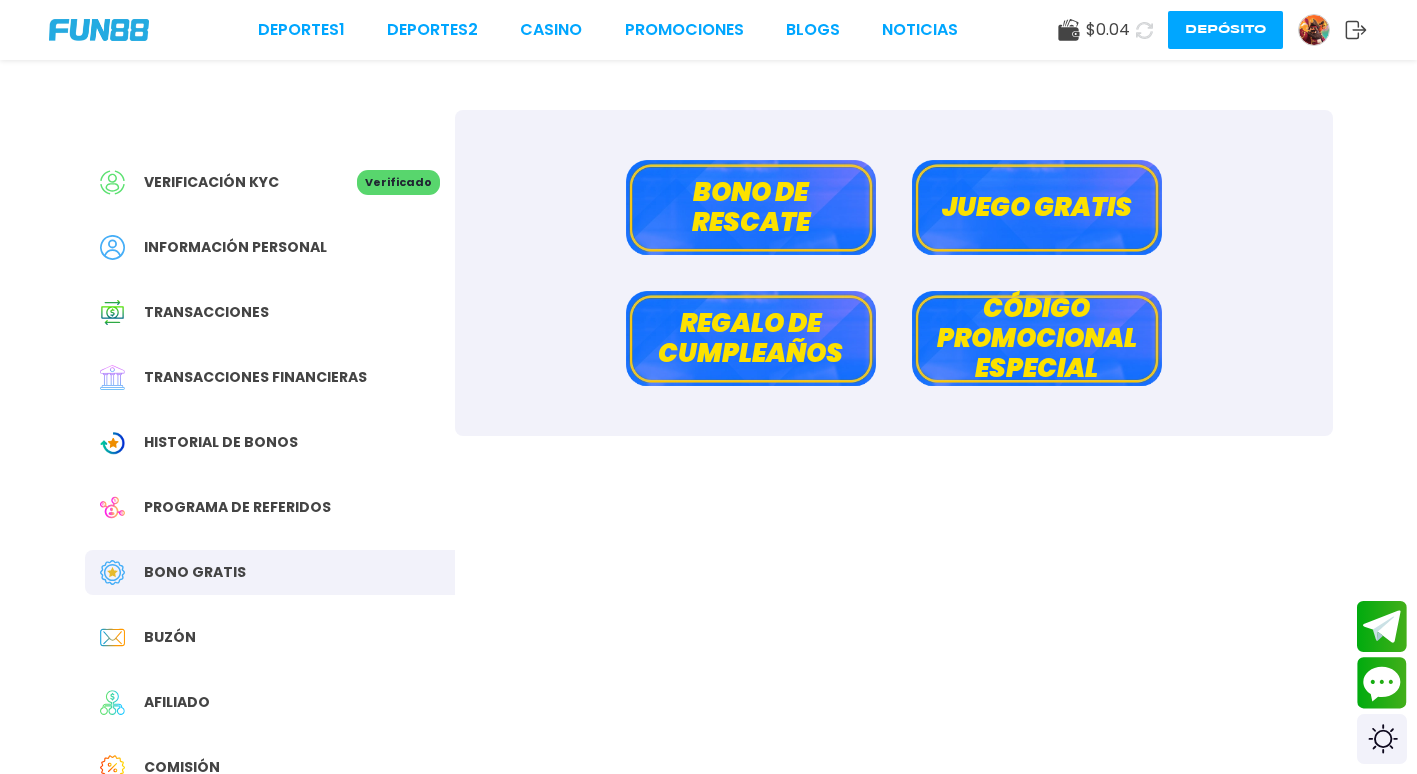 drag, startPoint x: 1060, startPoint y: 357, endPoint x: 1059, endPoint y: 347, distance: 10.049875 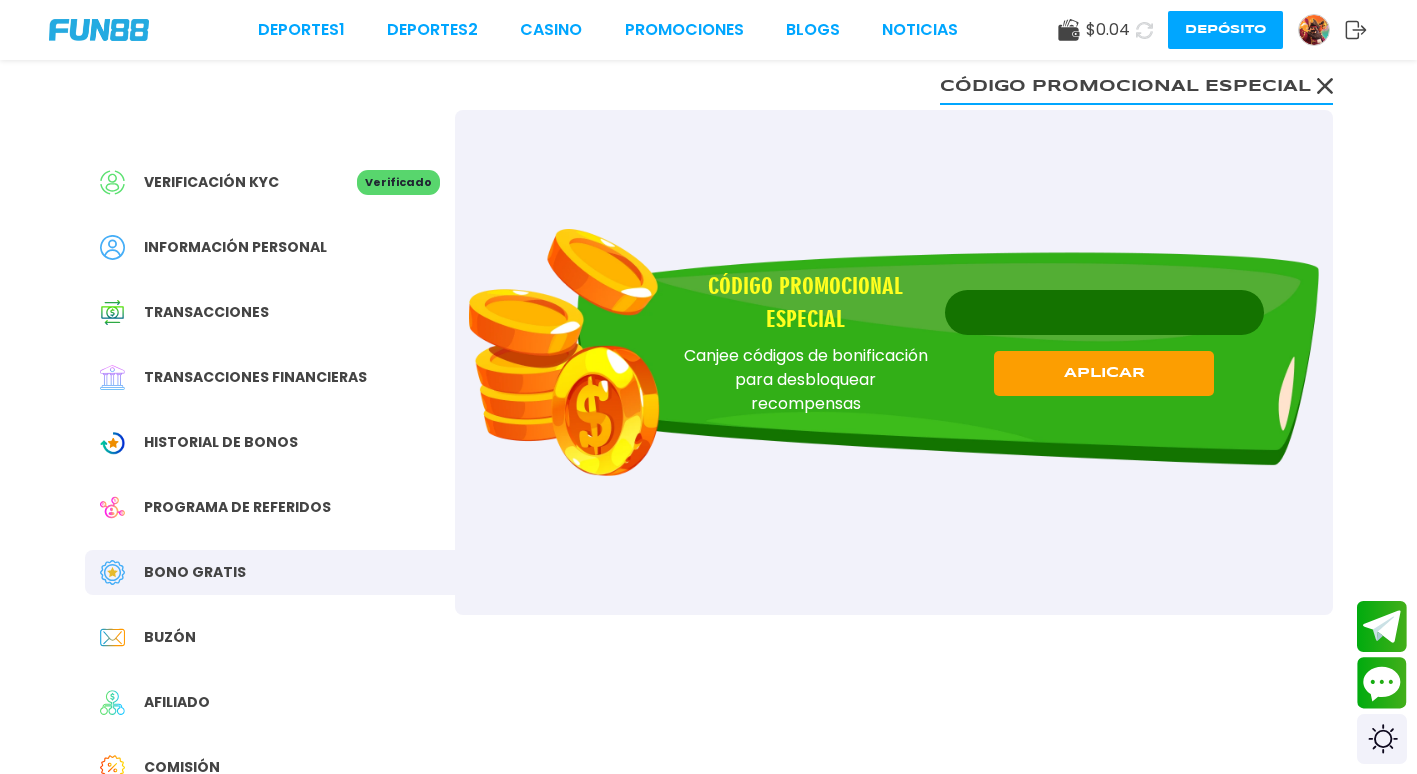 click on "Buzón" at bounding box center [170, 637] 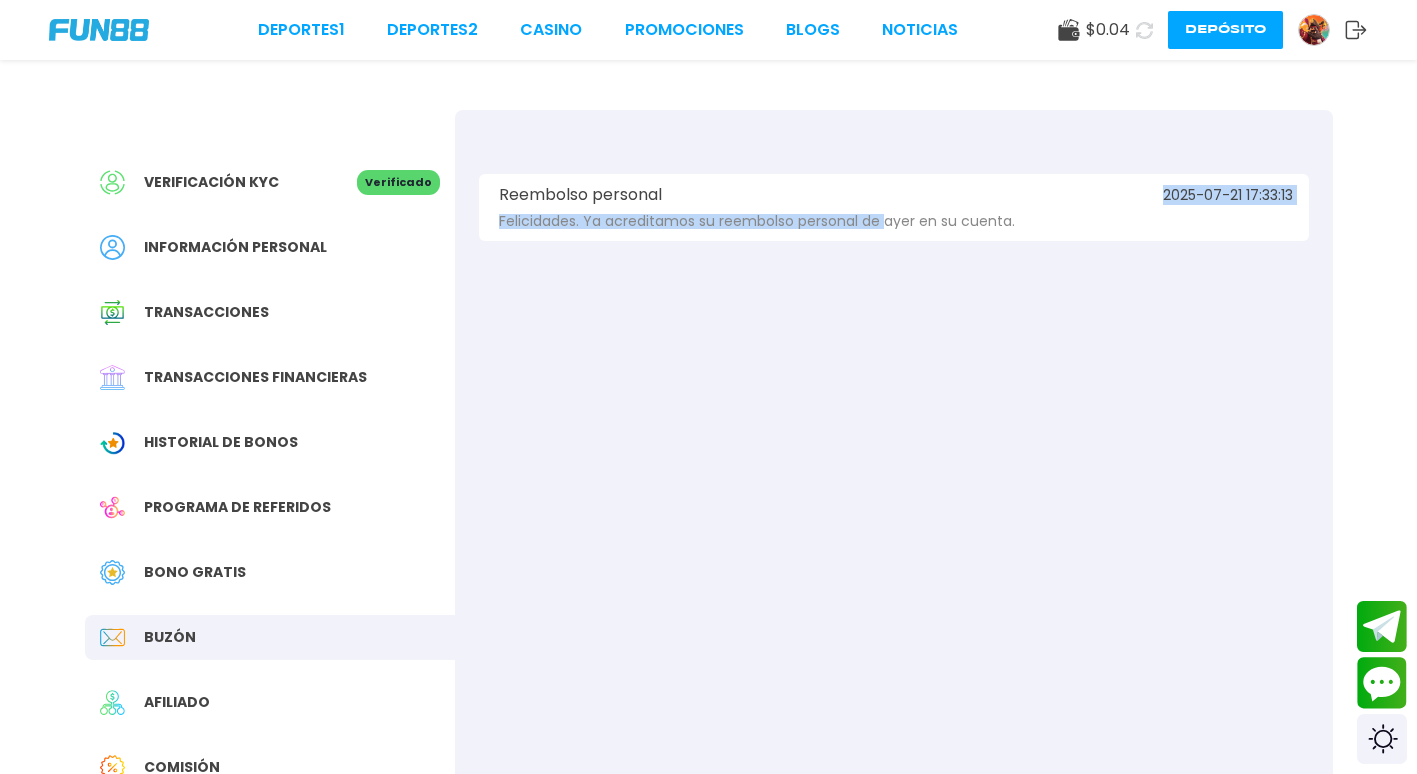 click on "[REFUND] [DATE] [TIME] [GREETING]. [DATE] [VERB] [PRONOUN] [REFUND] [TIME] [PRONOUN] [NOUN]." at bounding box center (894, 207) 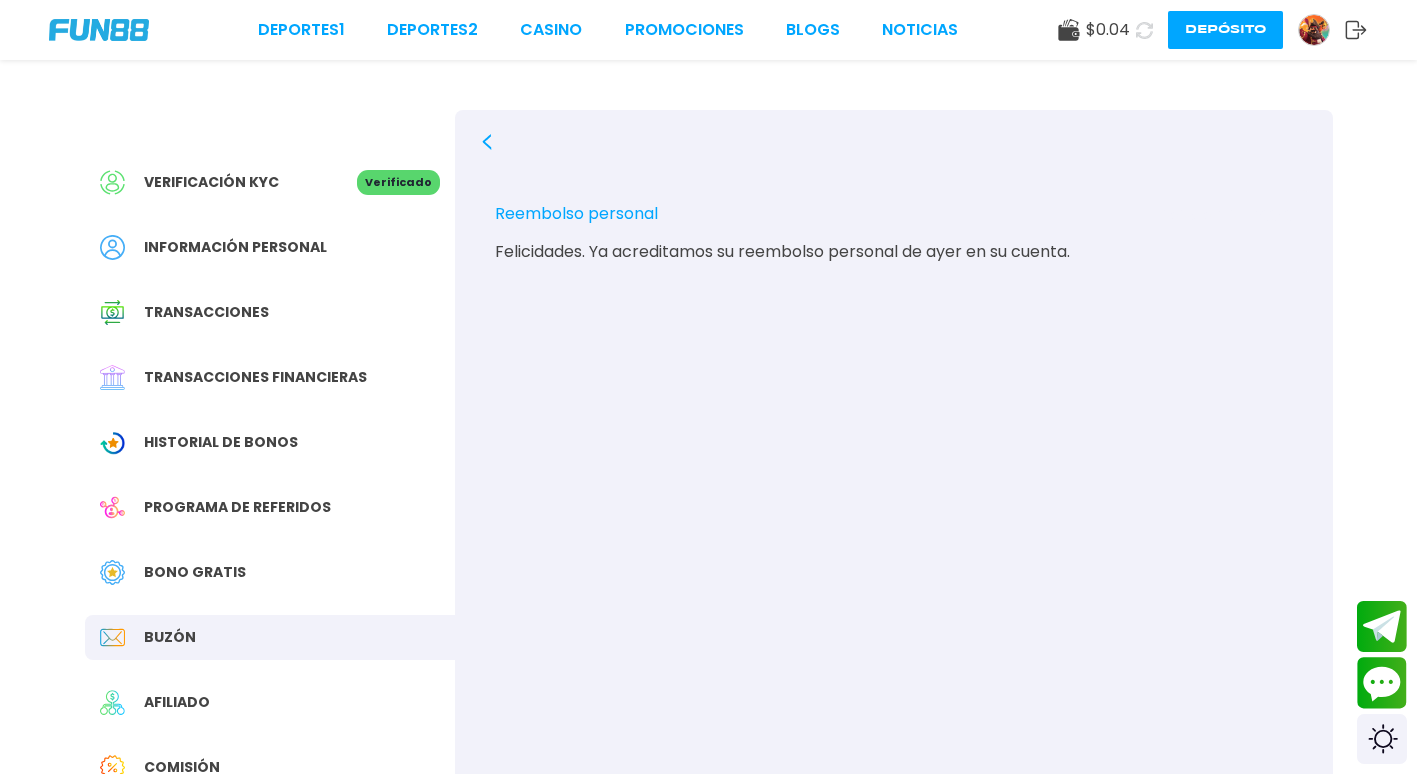 click on "Felicidades. Ya acreditamos su reembolso personal de ayer en su cuenta." at bounding box center (894, 252) 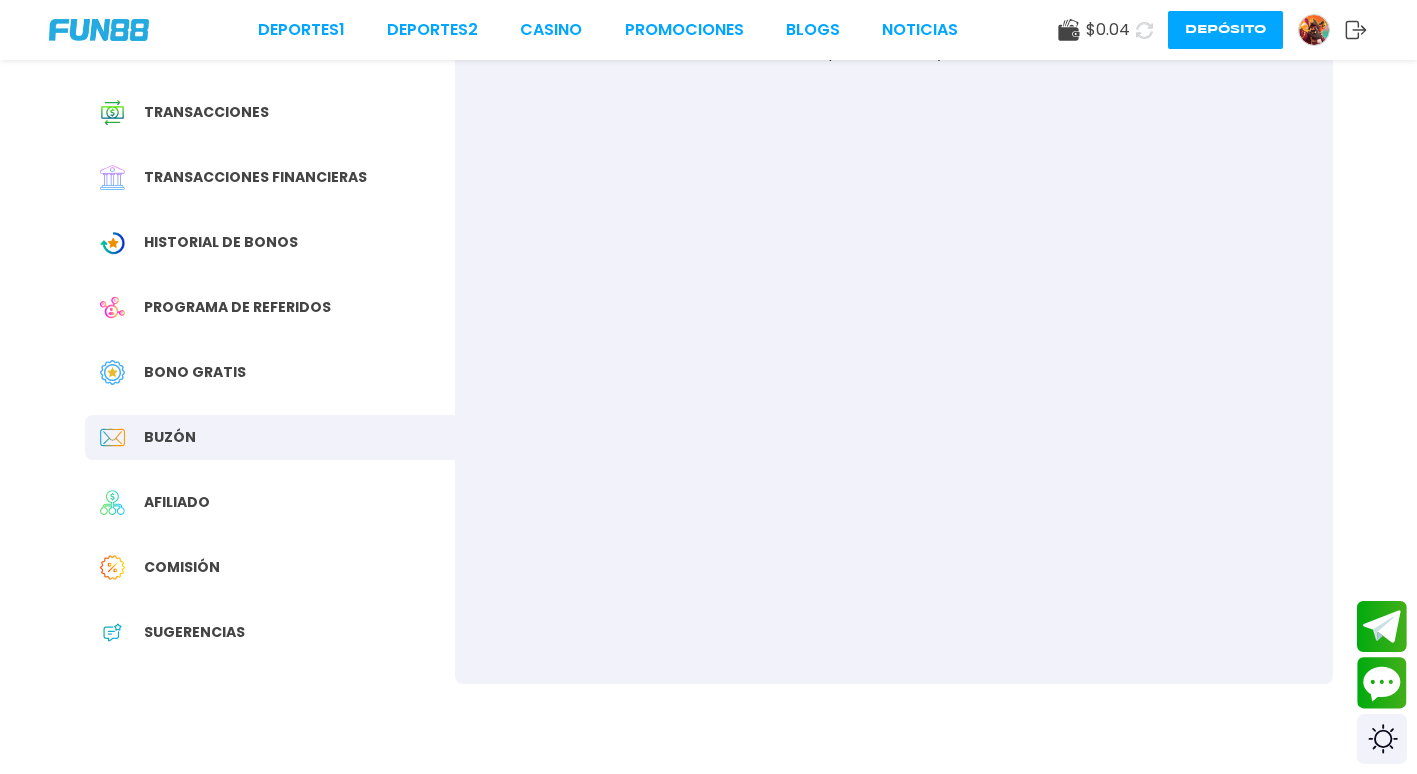 click on "Comisión" at bounding box center [182, 567] 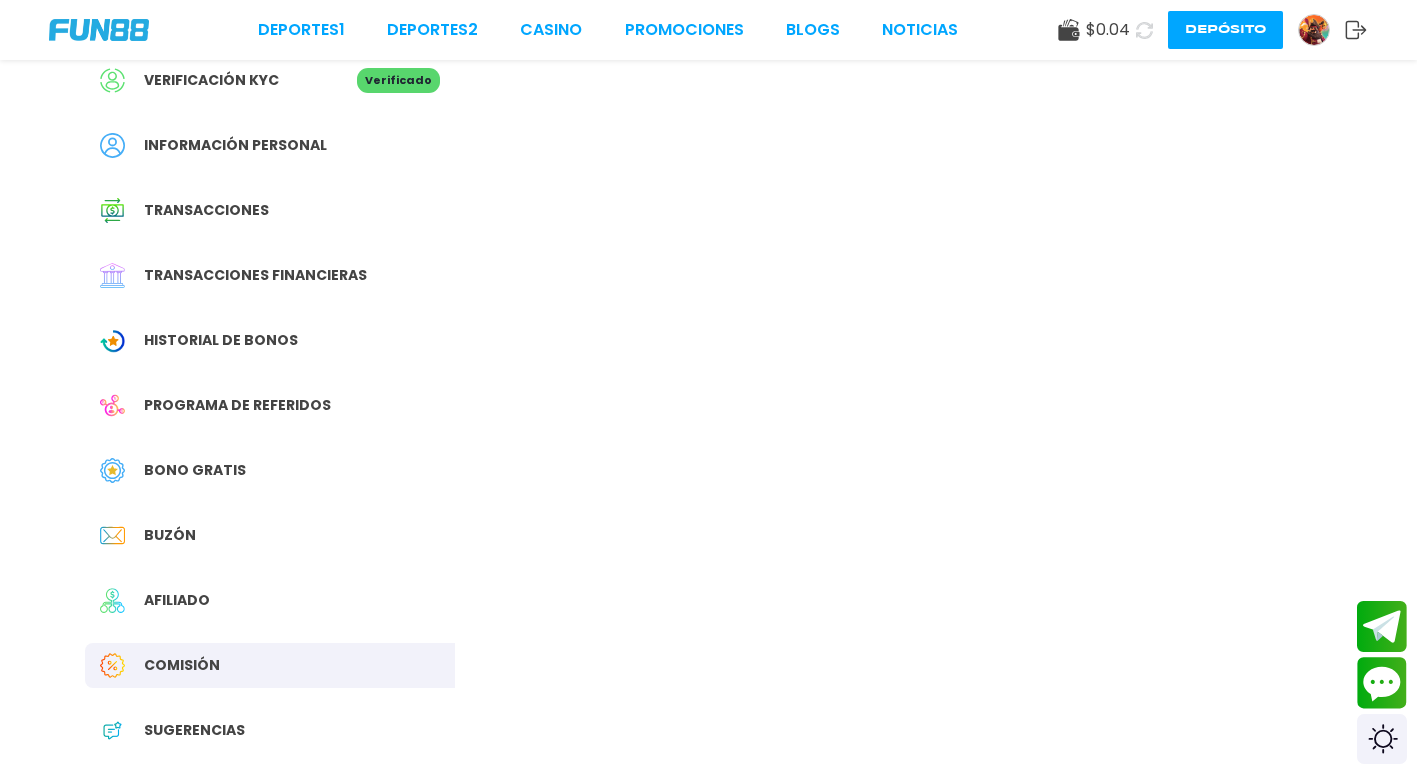 scroll, scrollTop: 0, scrollLeft: 0, axis: both 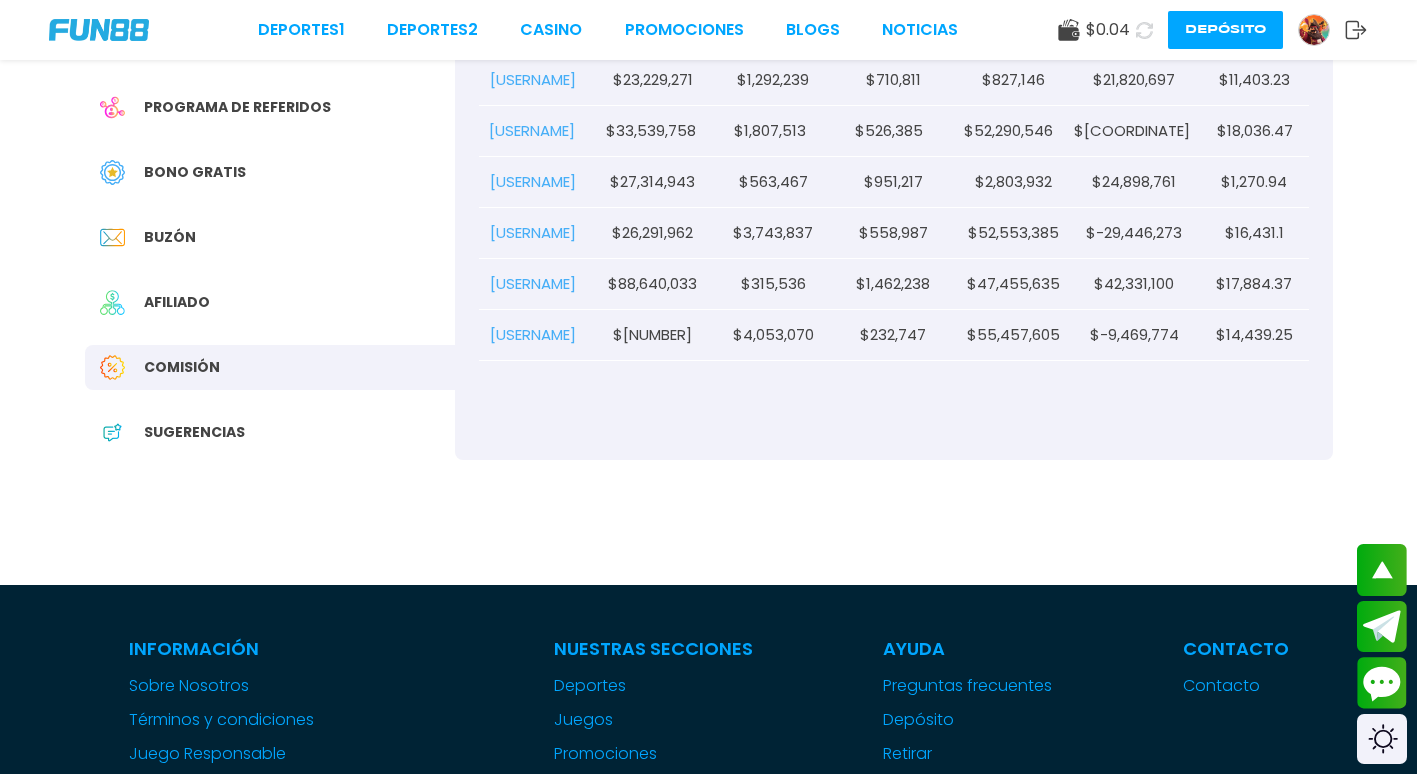 click on "Sugerencias" at bounding box center (194, 432) 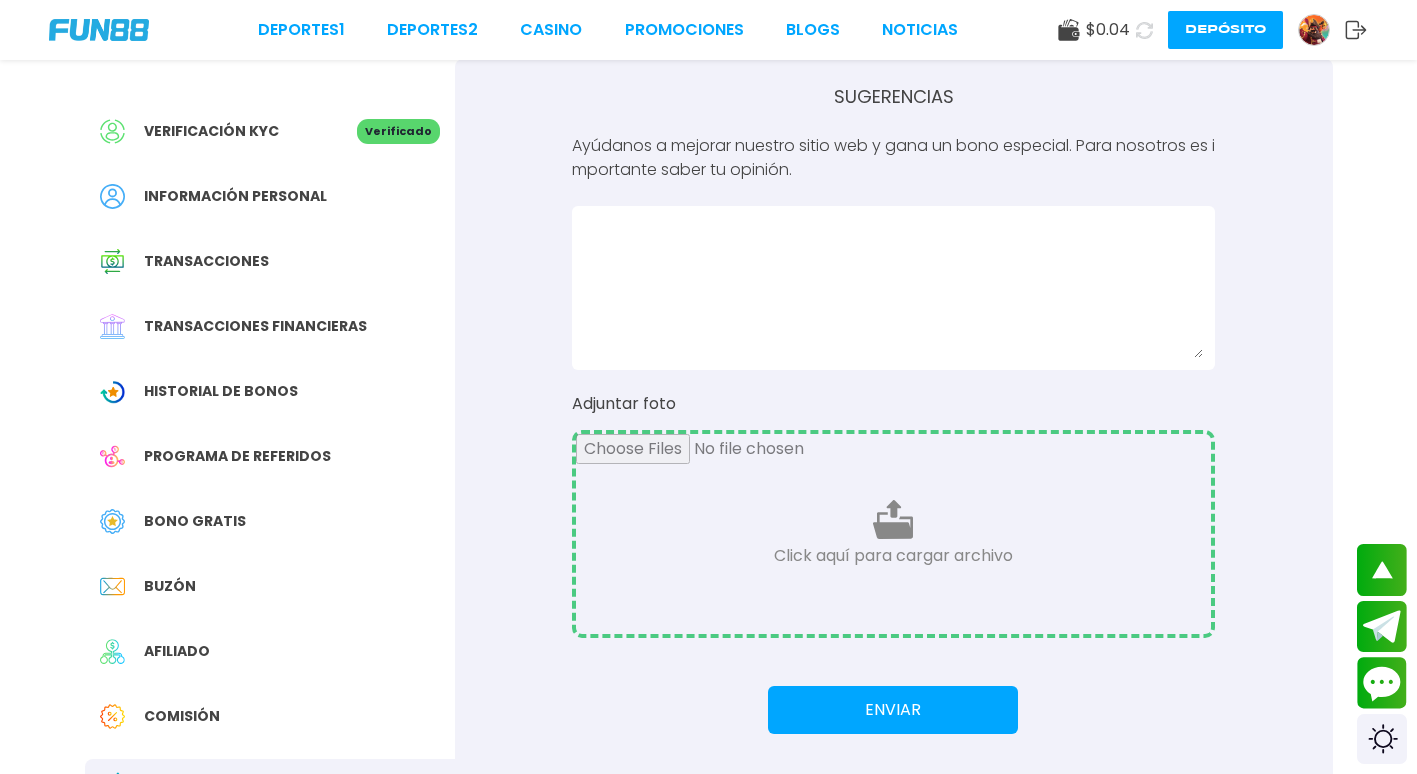 scroll, scrollTop: 0, scrollLeft: 0, axis: both 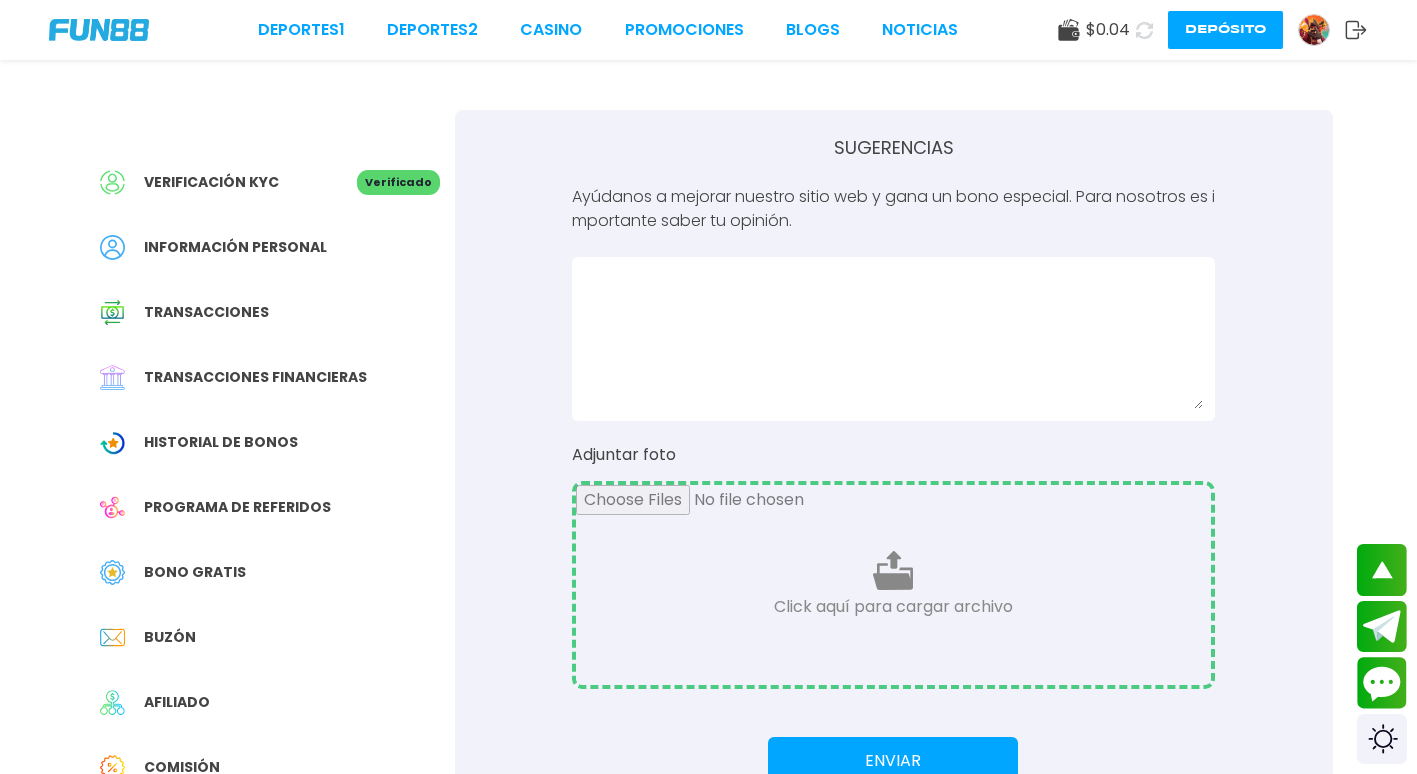 click on "Transacciones" at bounding box center [206, 312] 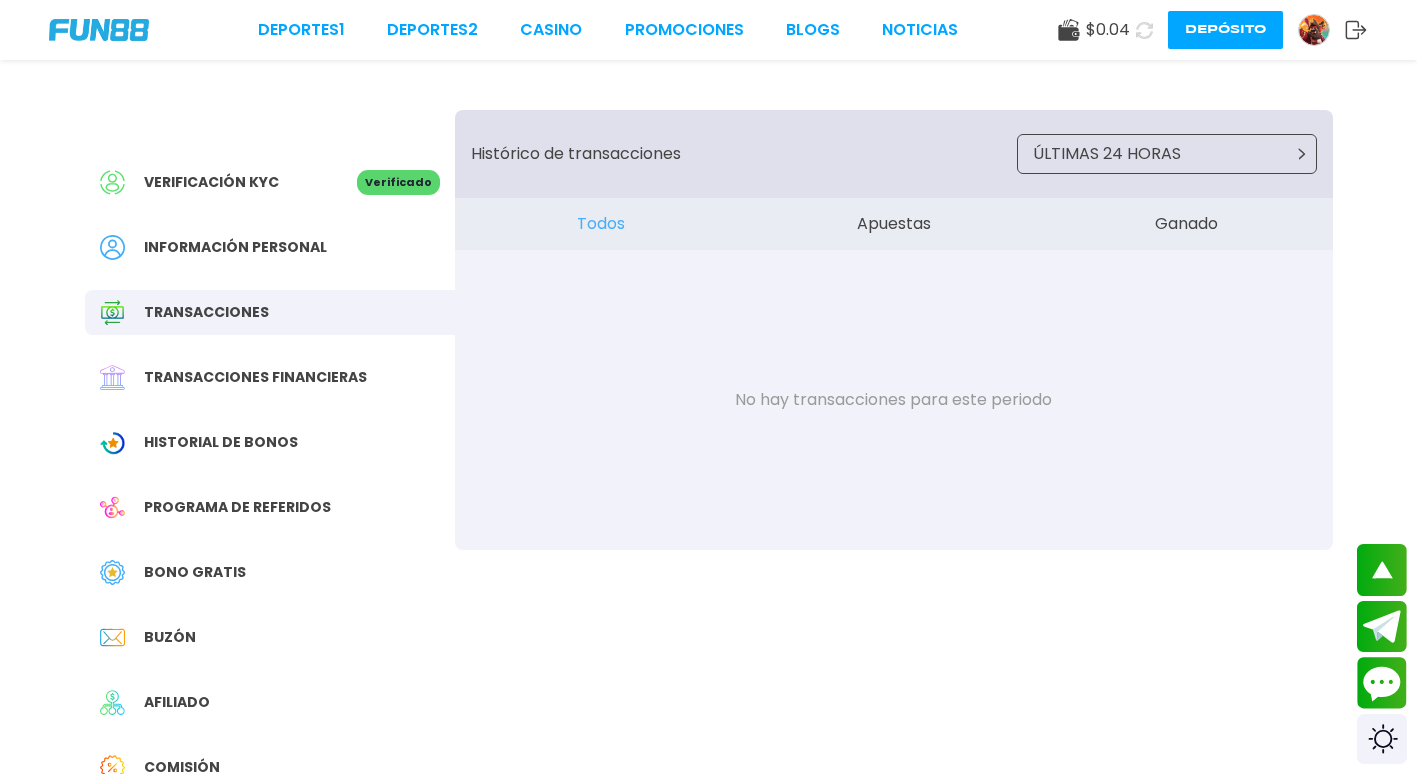 click on "Verificación KYC" at bounding box center [211, 182] 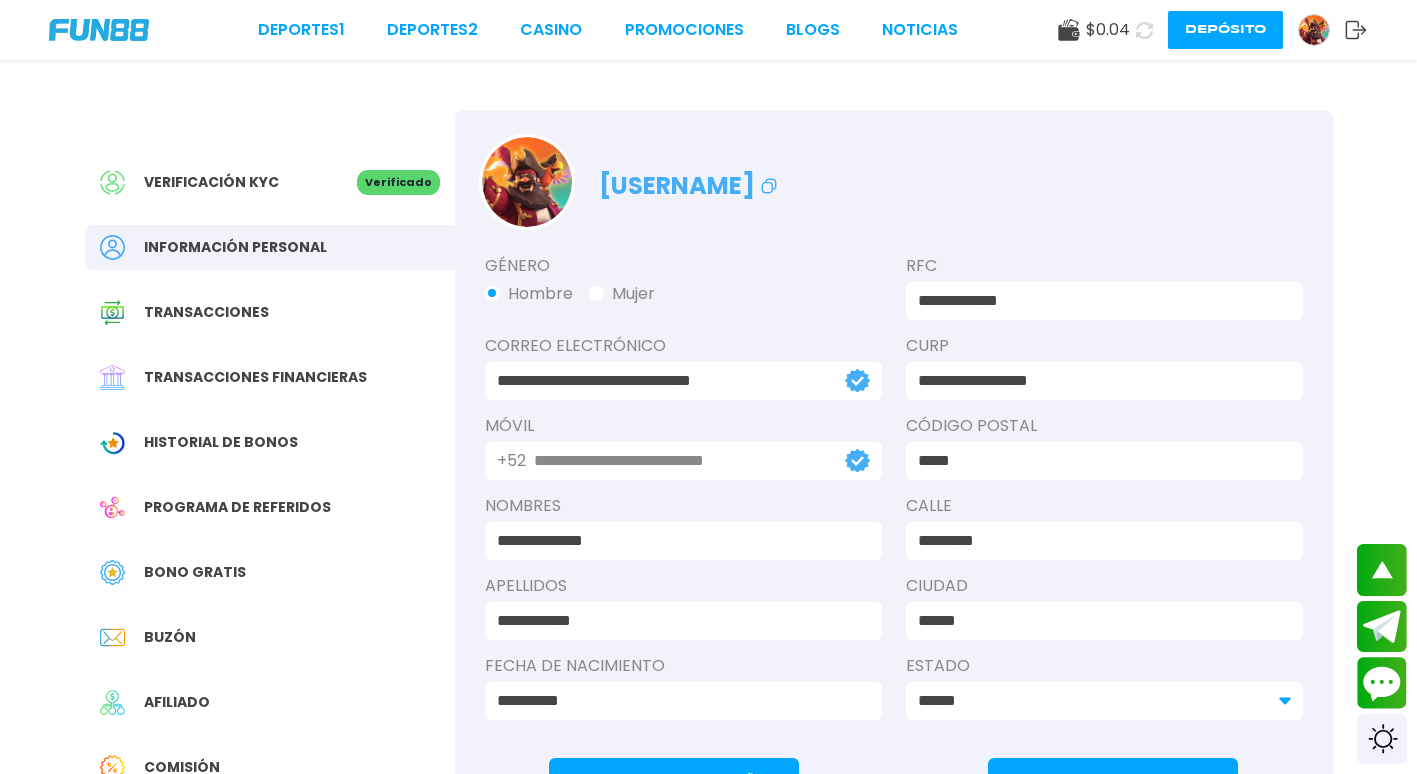 click on "Verificación KYC" at bounding box center (211, 182) 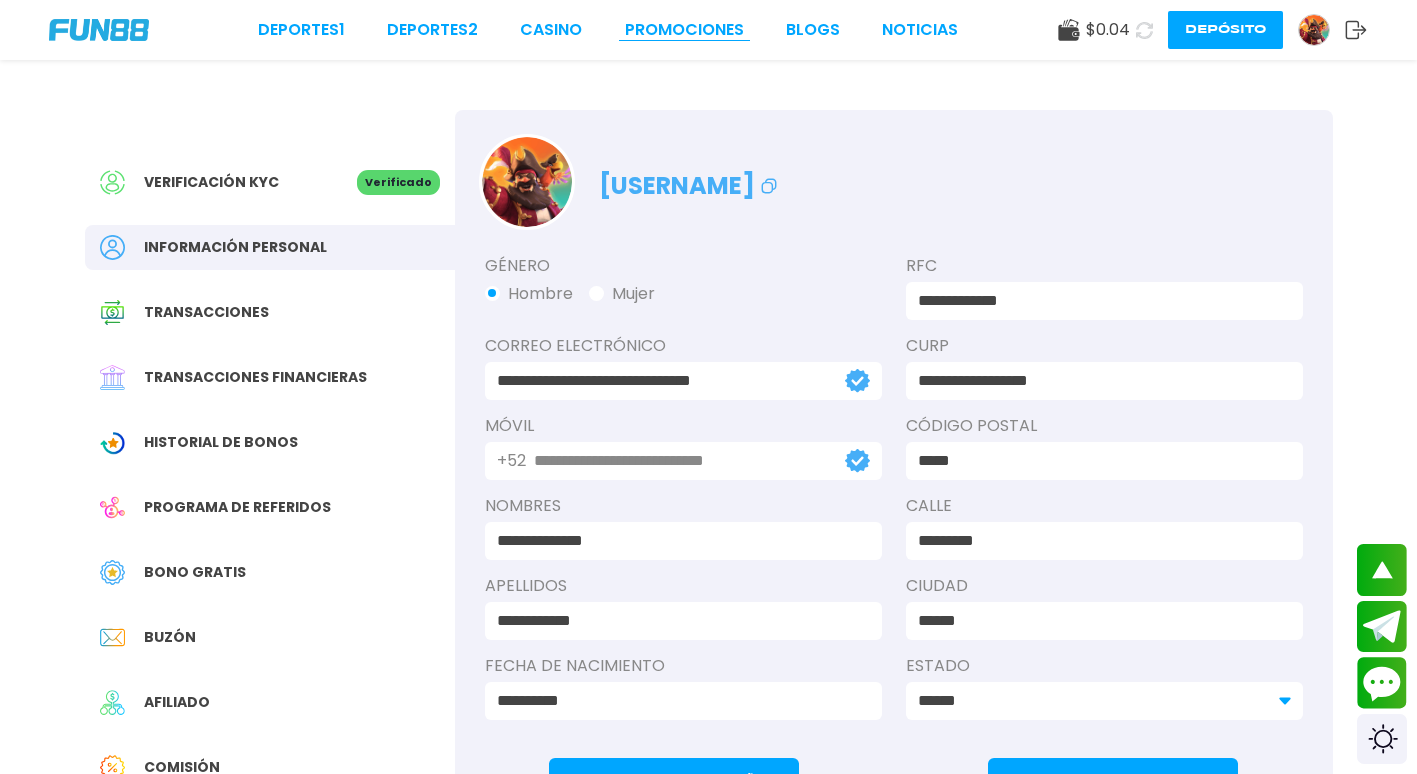 click on "Promociones" at bounding box center (684, 30) 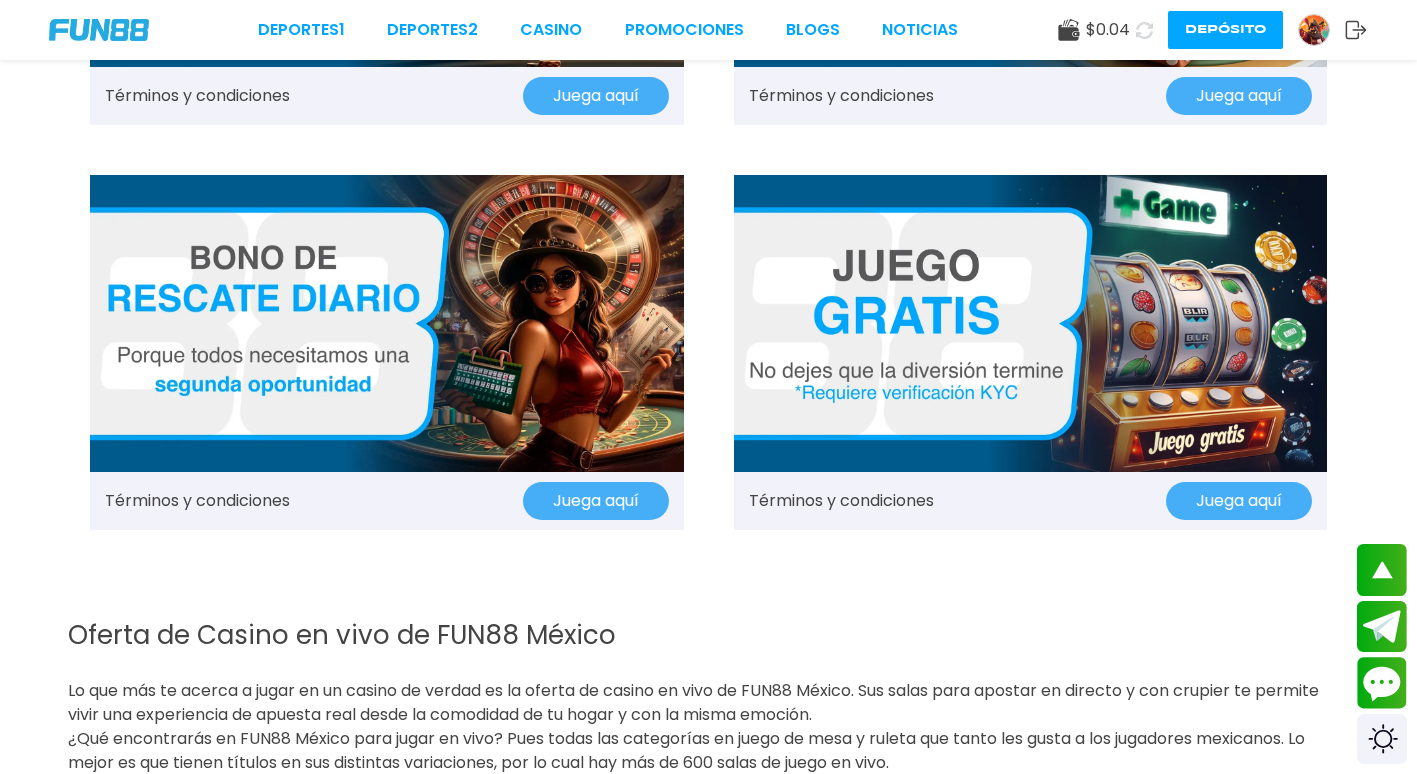 scroll, scrollTop: 1600, scrollLeft: 0, axis: vertical 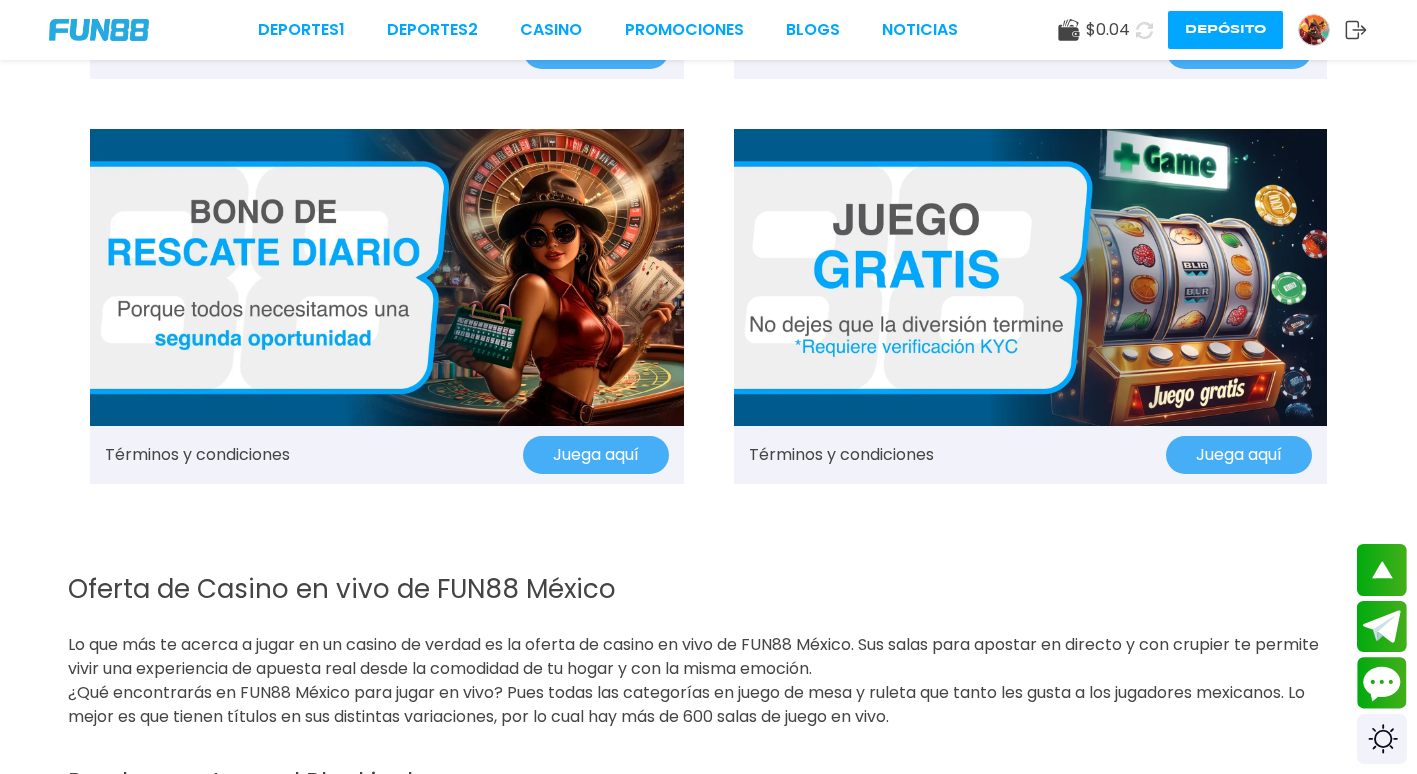 click on "Juega aquí" at bounding box center (1239, 455) 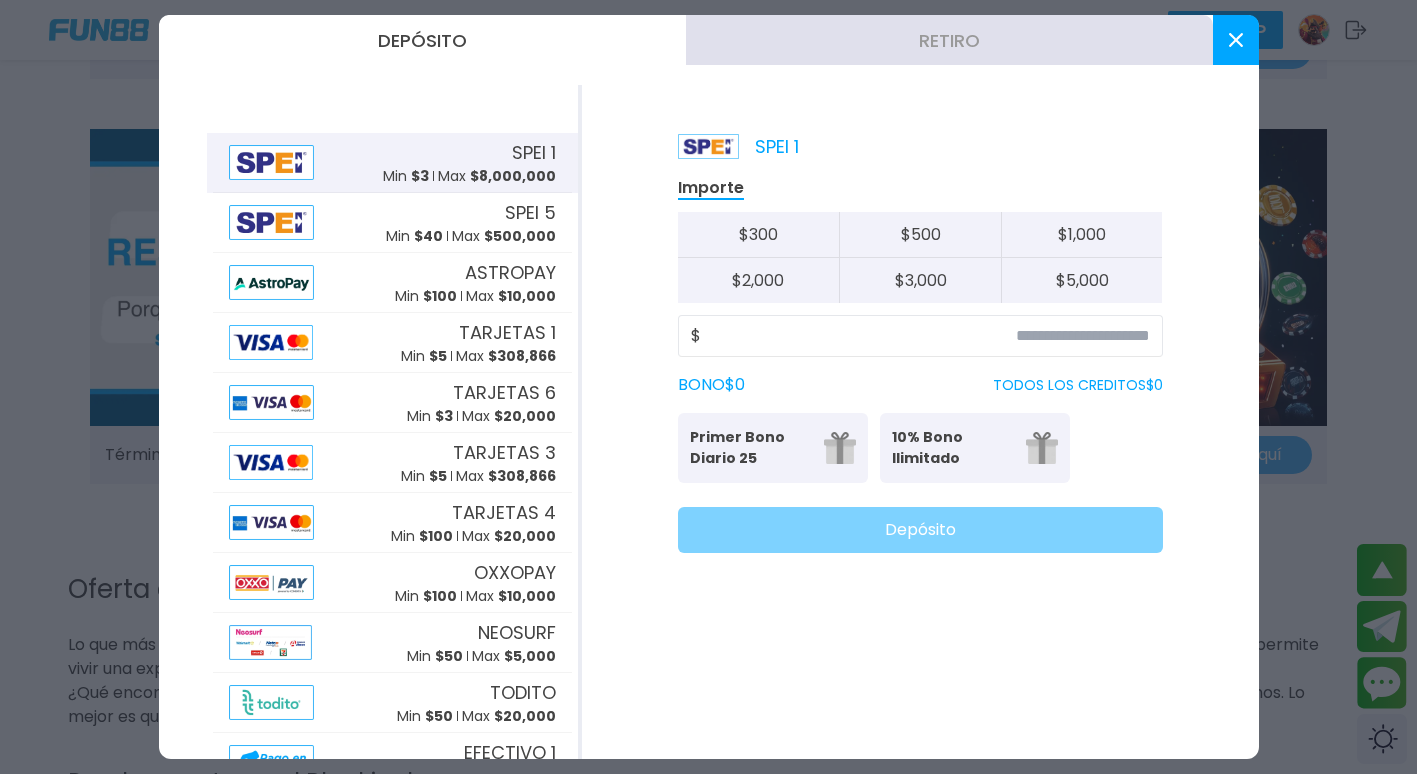 click at bounding box center [1236, 40] 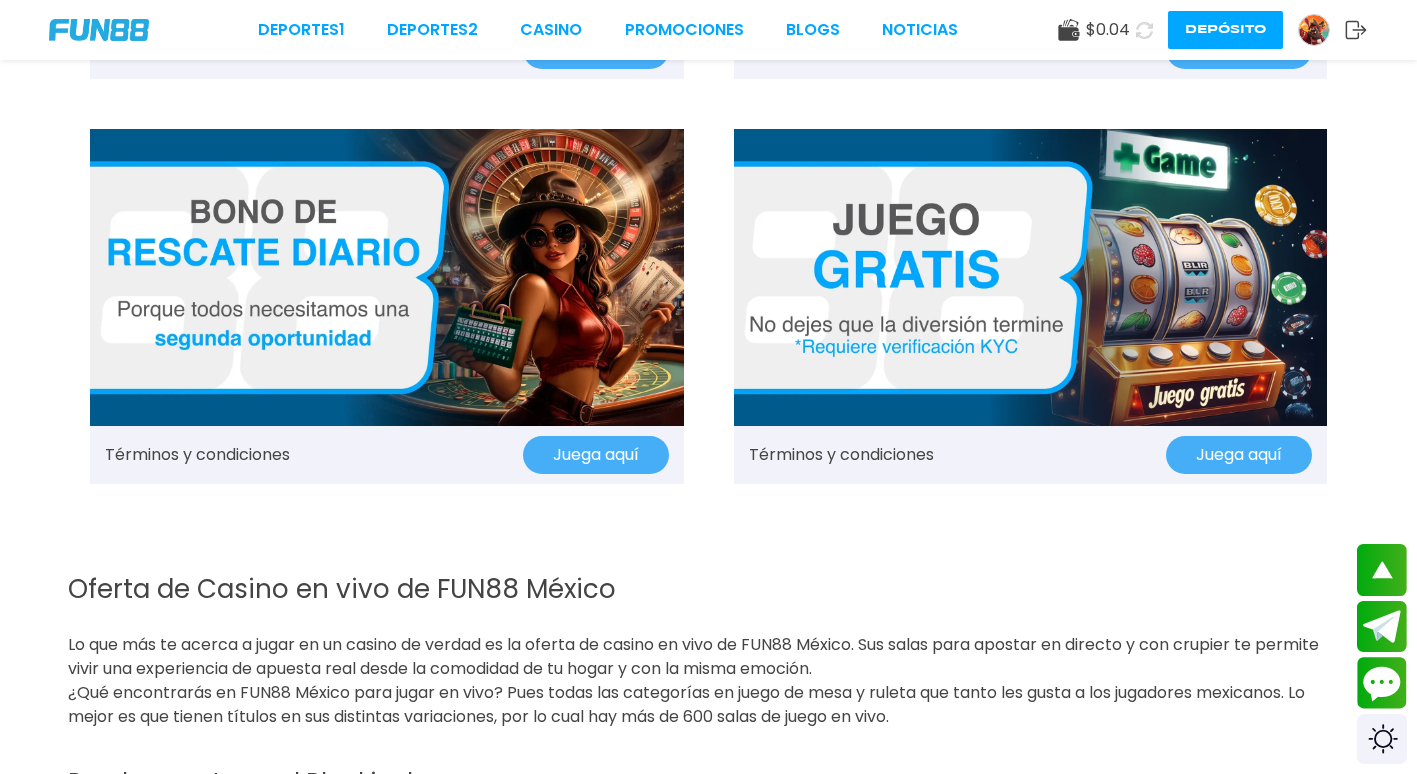 click on "Juega aquí" at bounding box center [596, 455] 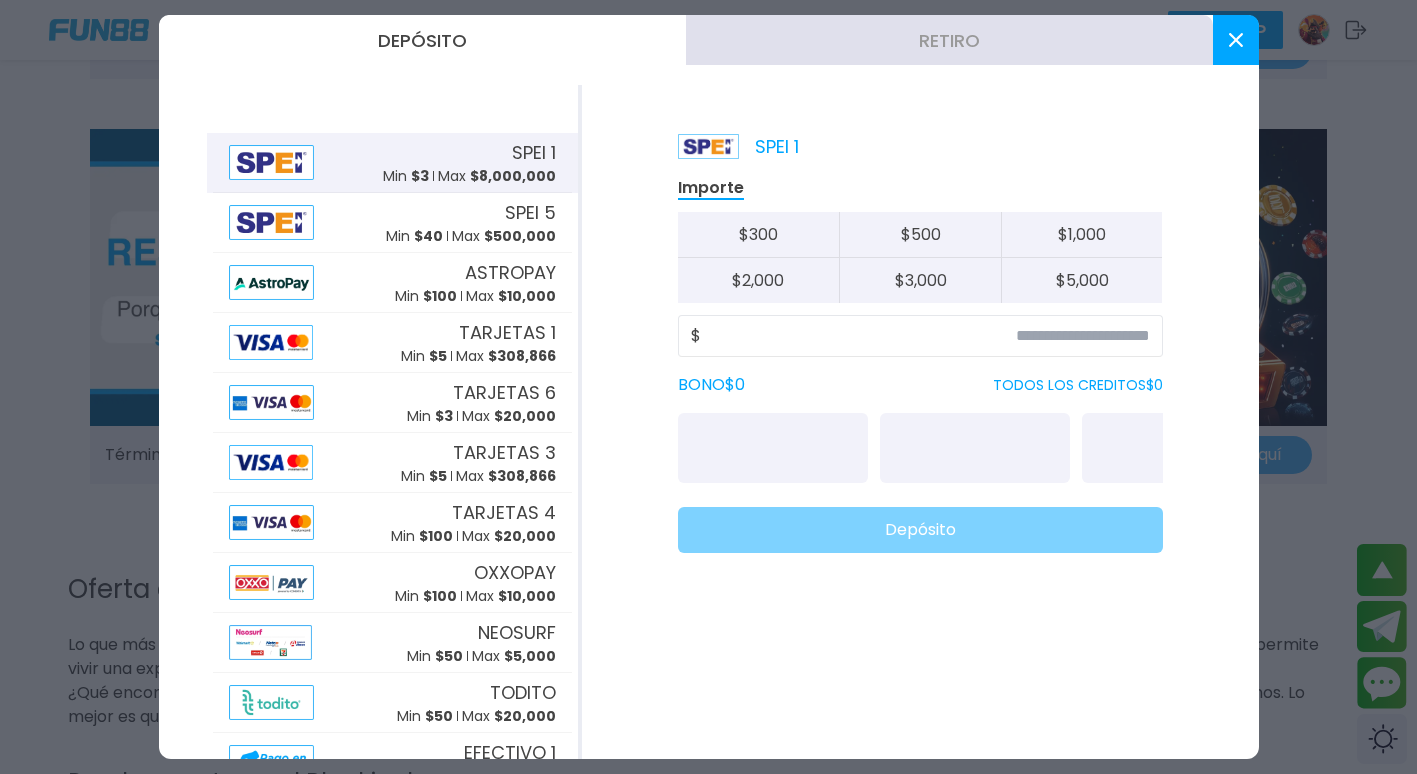 drag, startPoint x: 1258, startPoint y: 40, endPoint x: 1246, endPoint y: 45, distance: 13 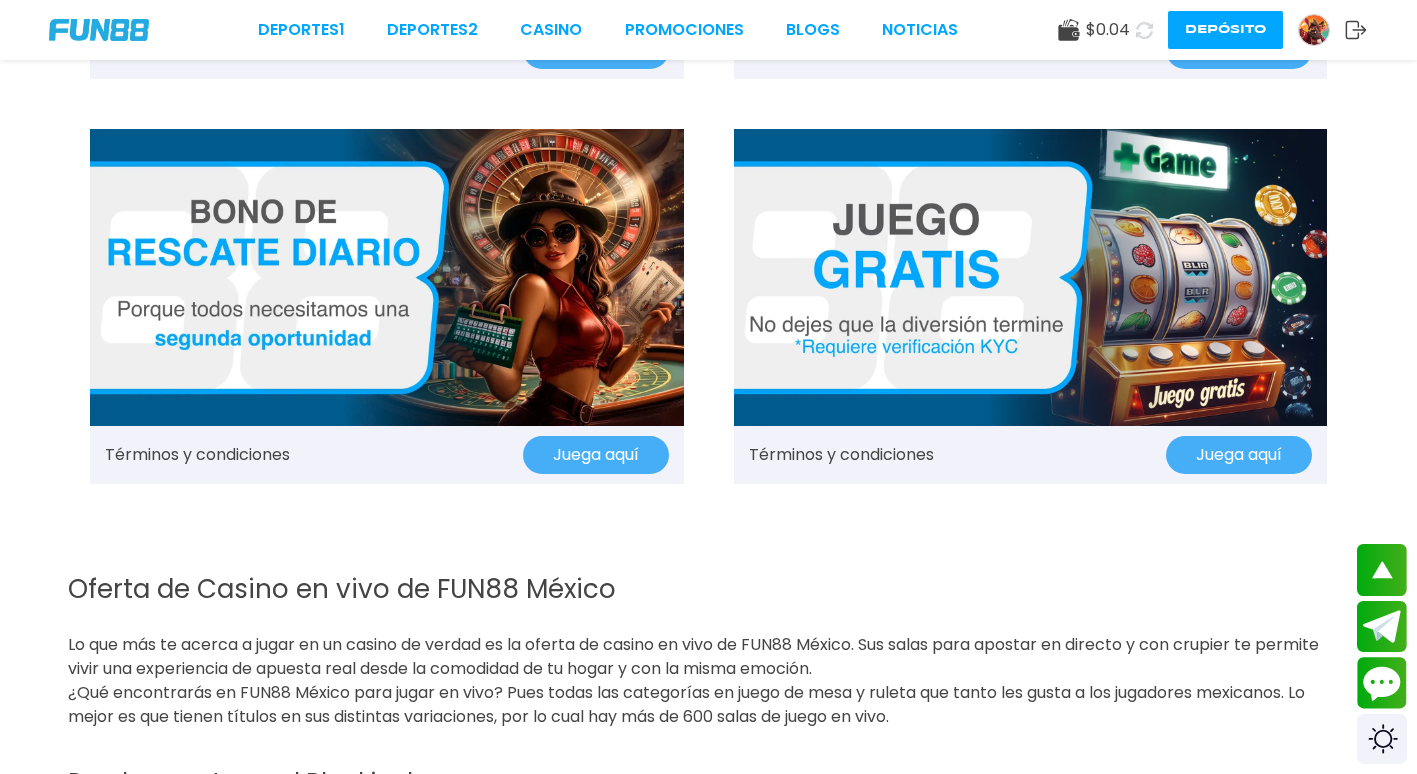 click at bounding box center [1314, 30] 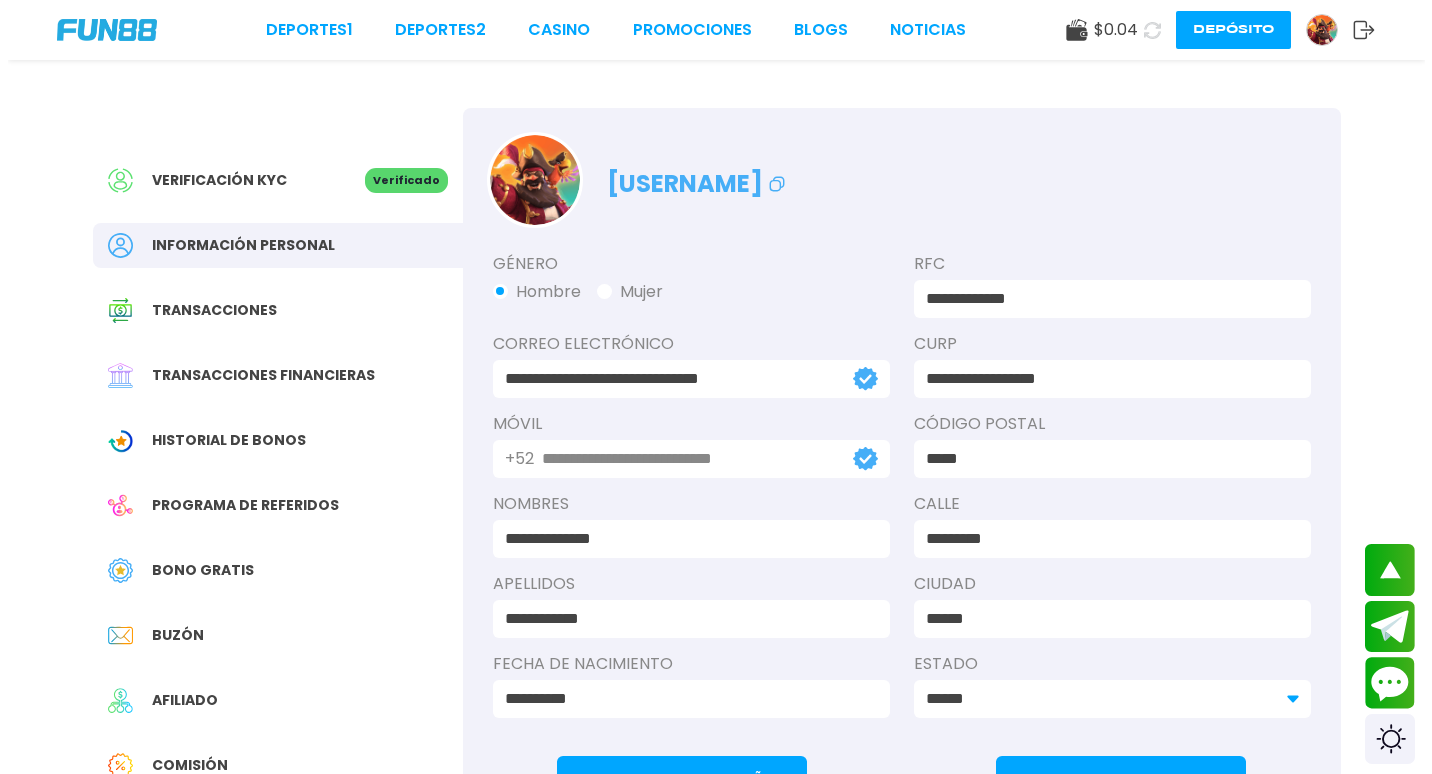 scroll, scrollTop: 0, scrollLeft: 0, axis: both 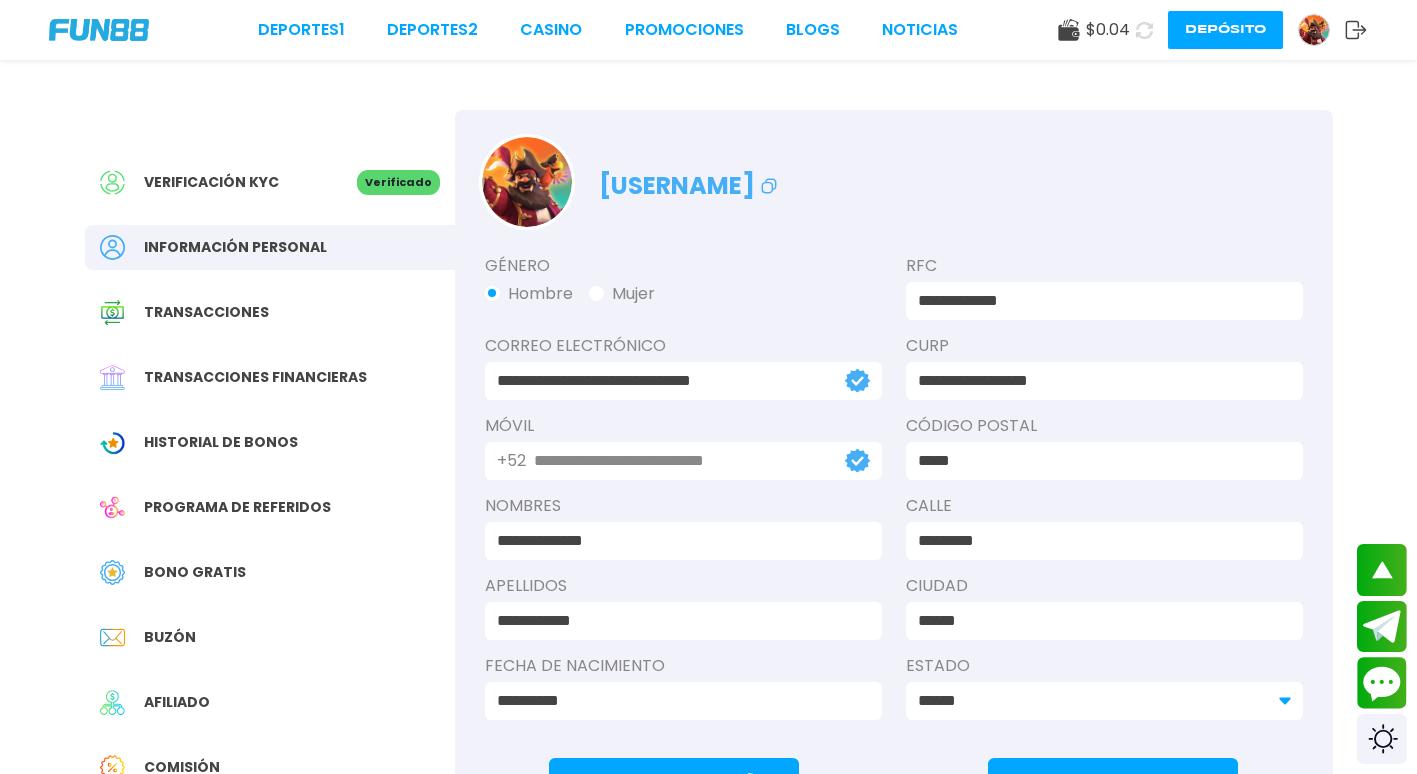 click 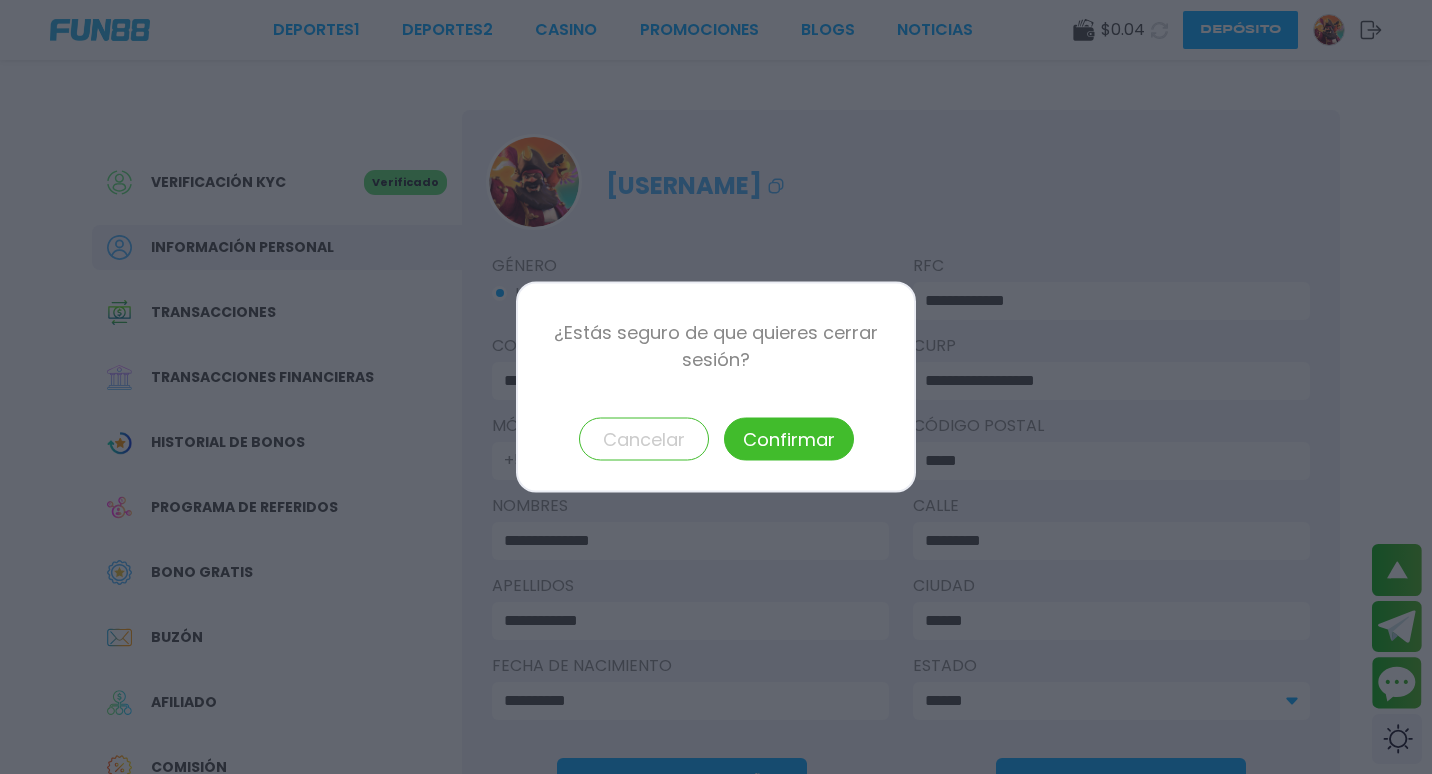 click on "Confirmar" at bounding box center [789, 439] 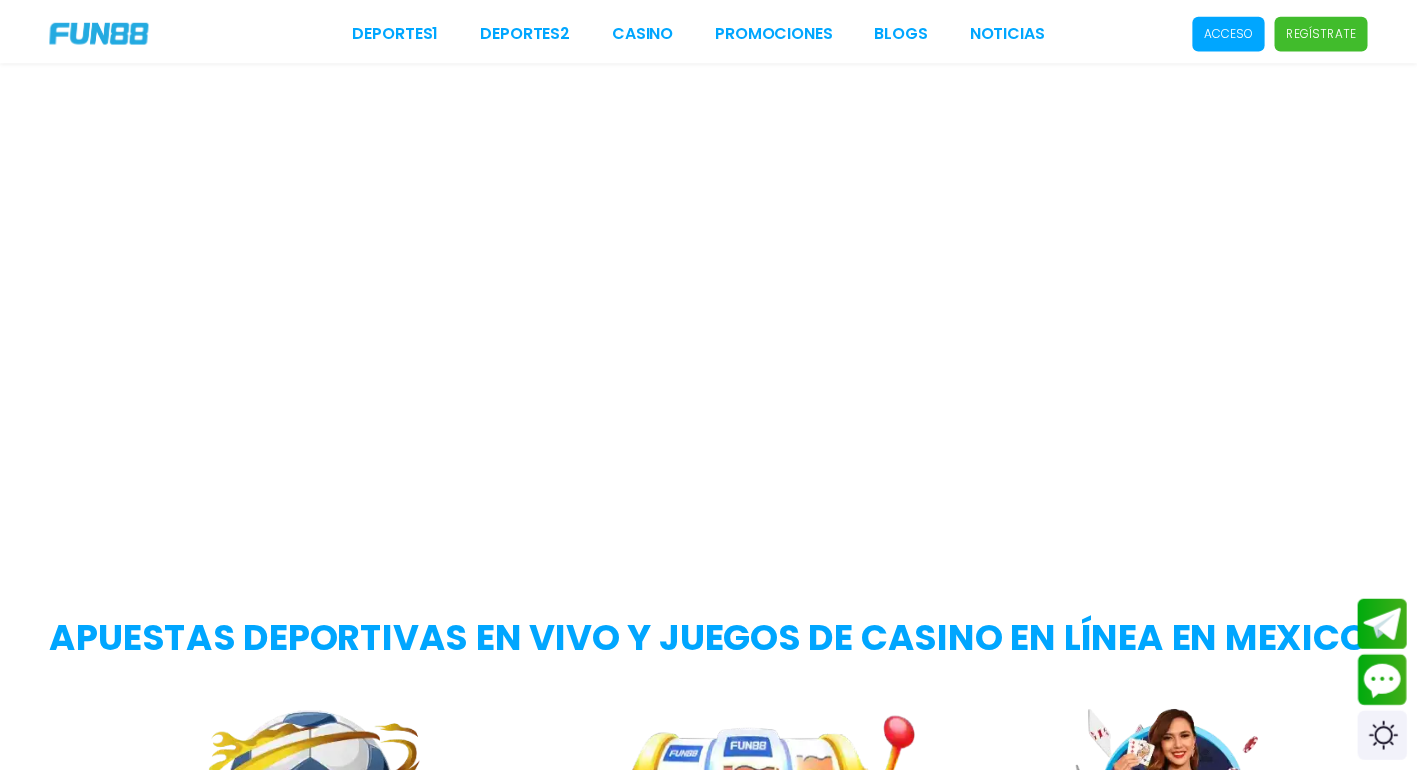 scroll, scrollTop: 0, scrollLeft: 0, axis: both 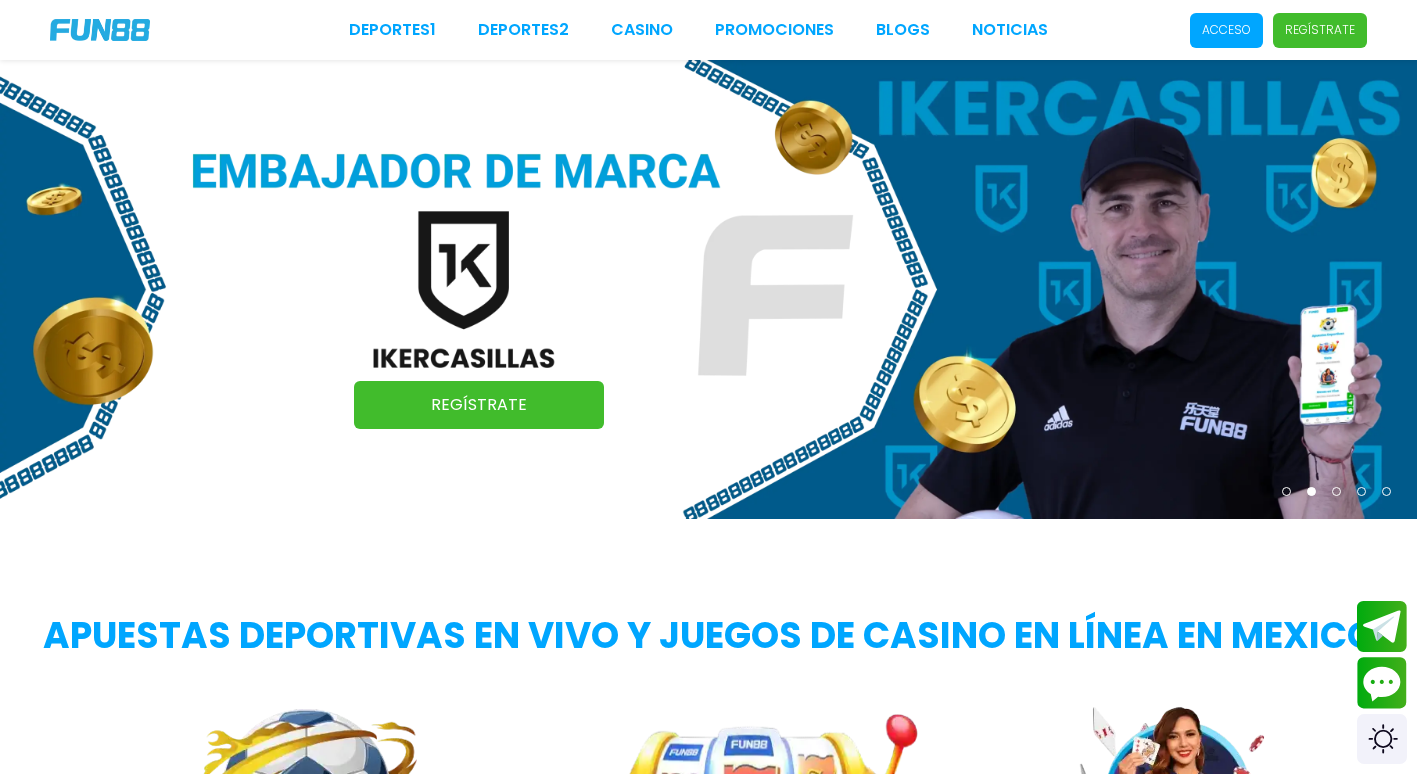 click on "Acceso" at bounding box center [1226, 30] 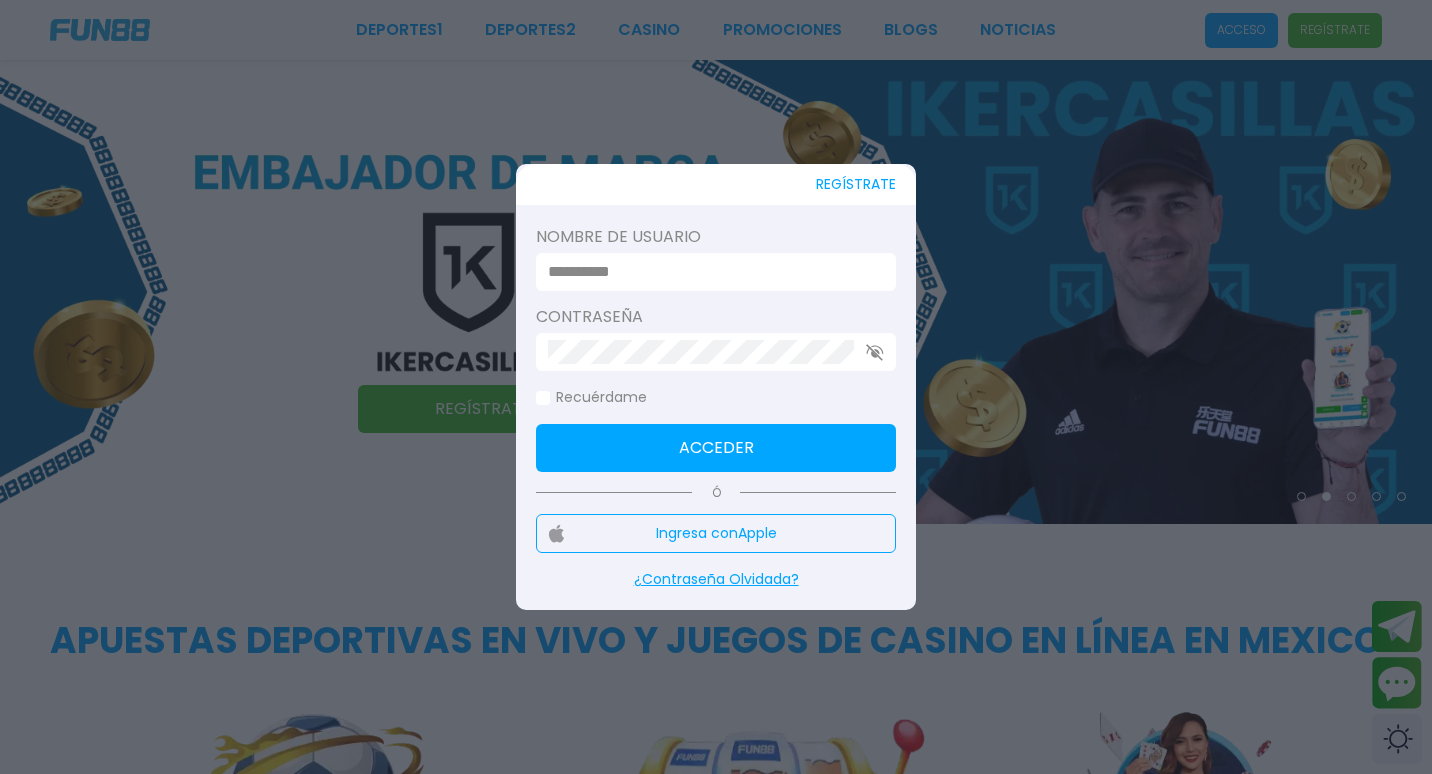 click at bounding box center (710, 272) 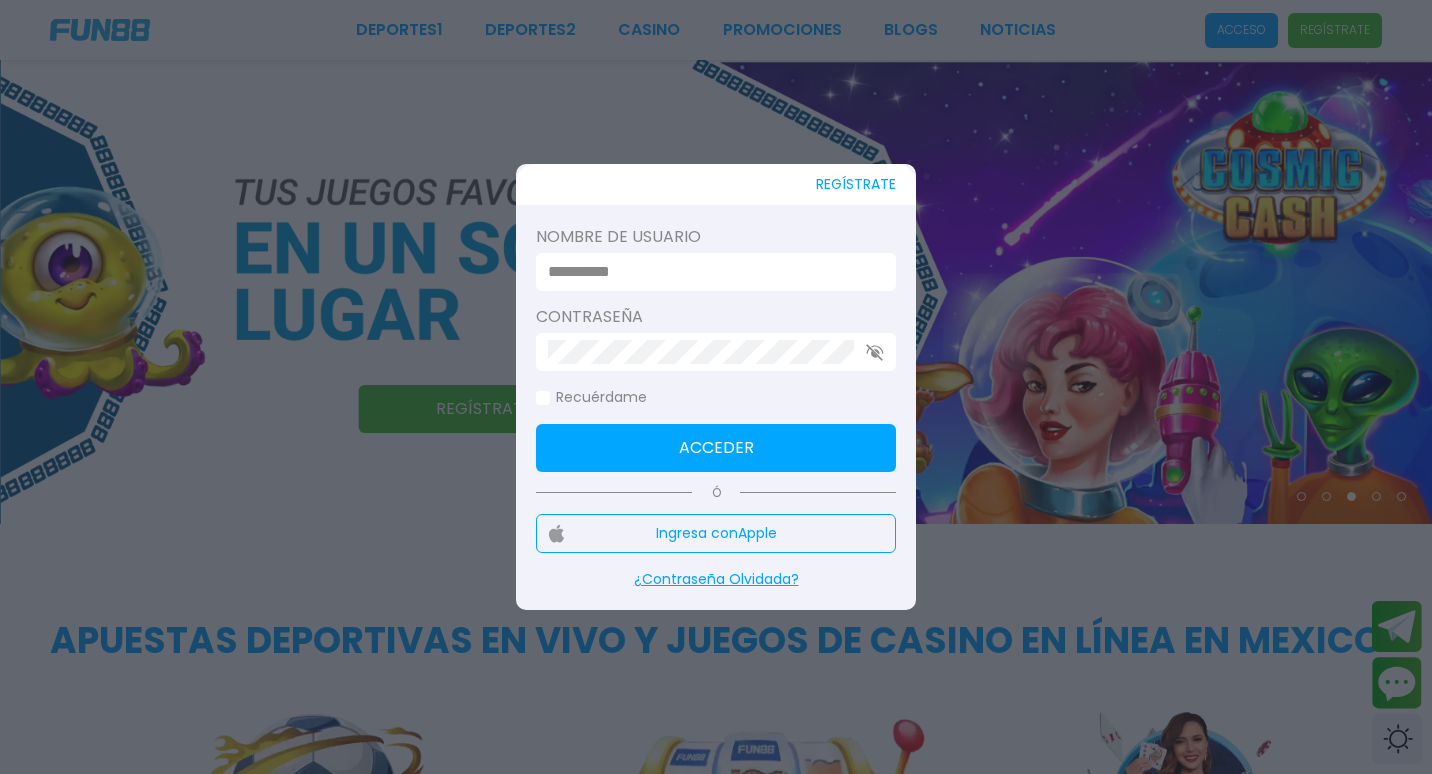 click at bounding box center (710, 272) 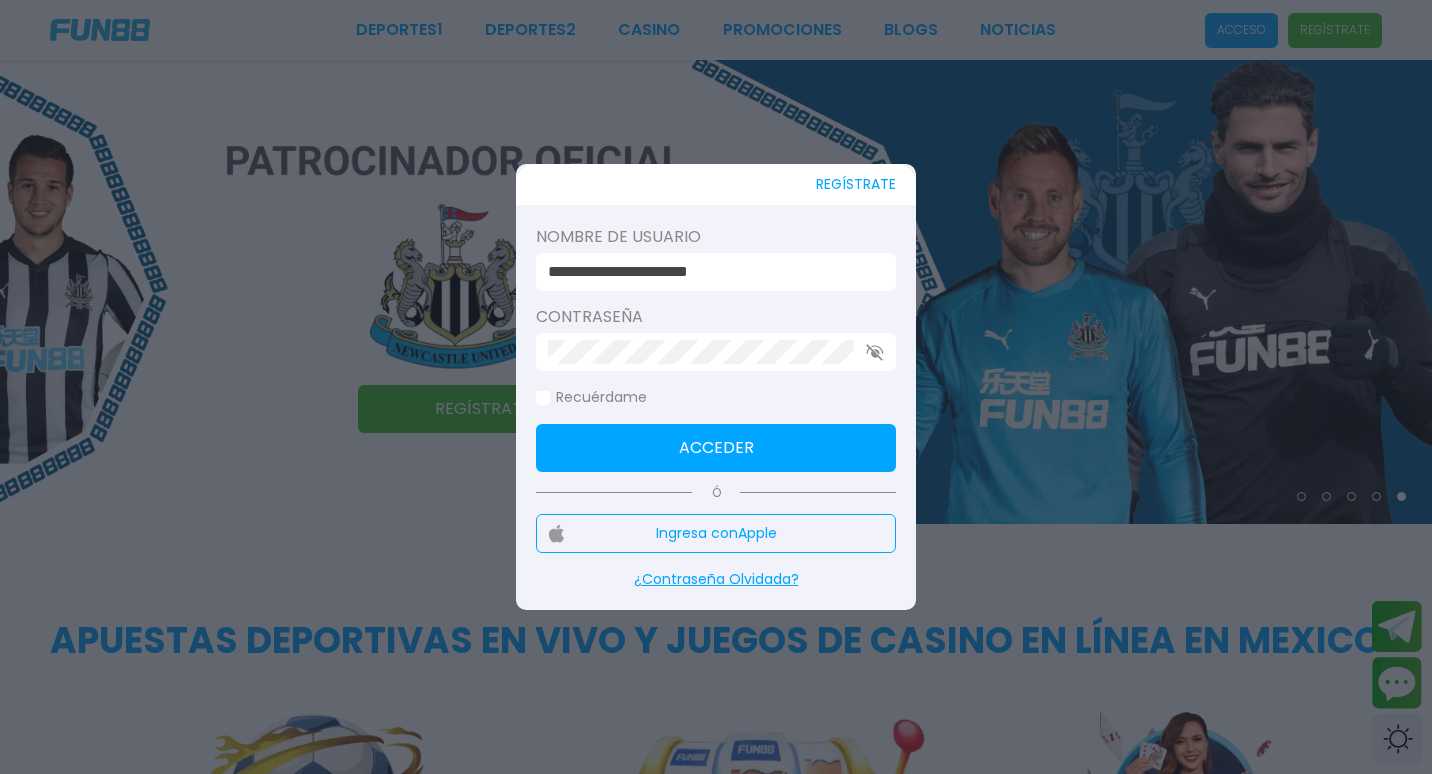 type on "**********" 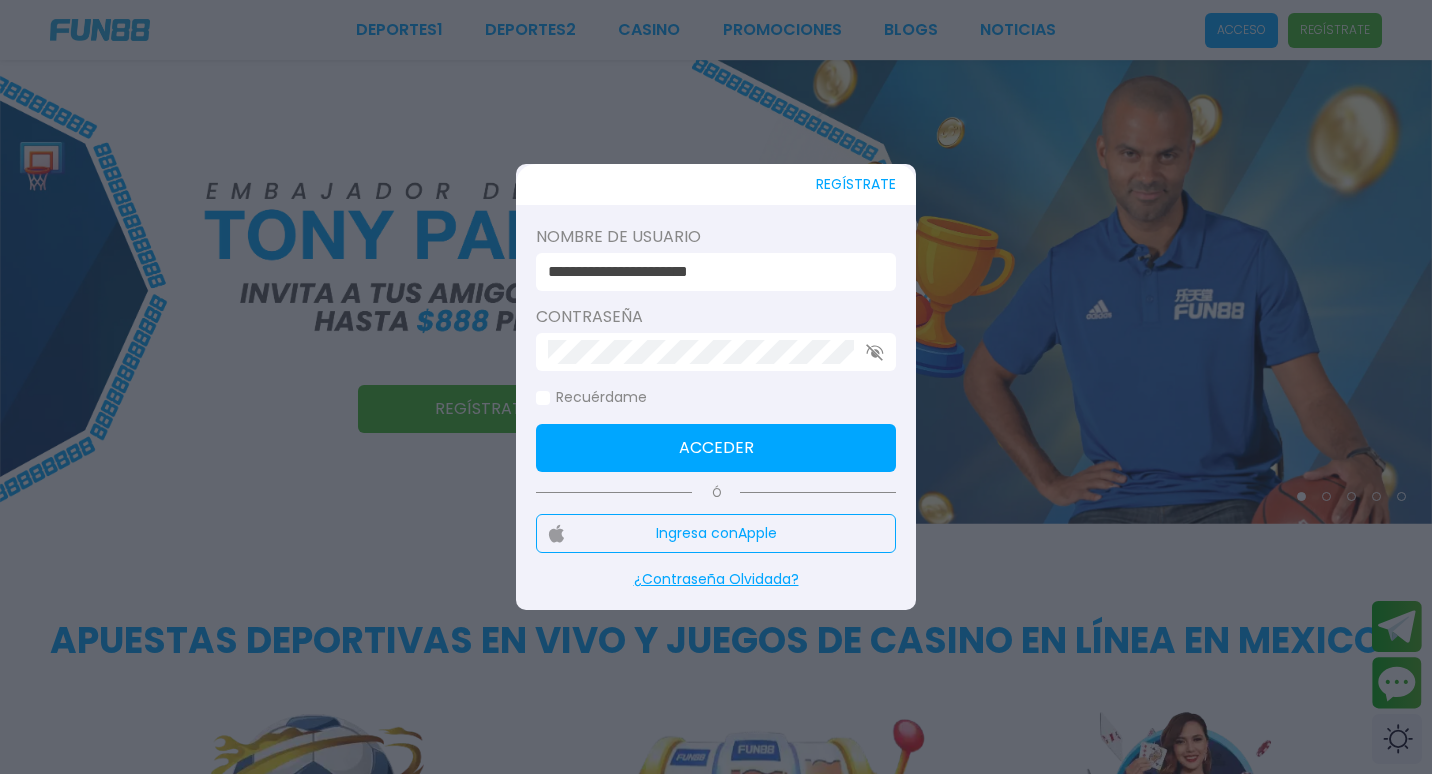 click on "Acceder" at bounding box center [716, 448] 